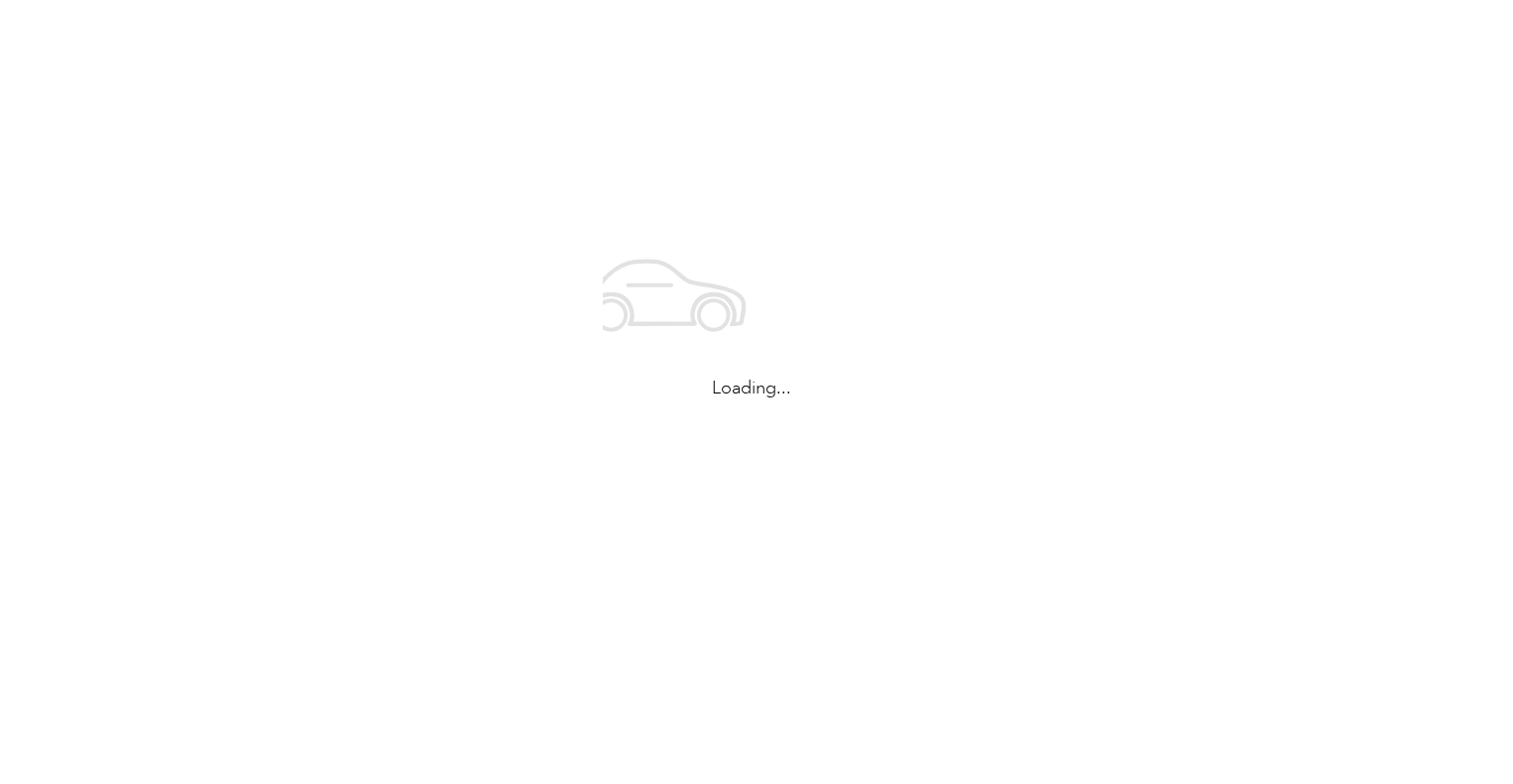 scroll, scrollTop: 0, scrollLeft: 0, axis: both 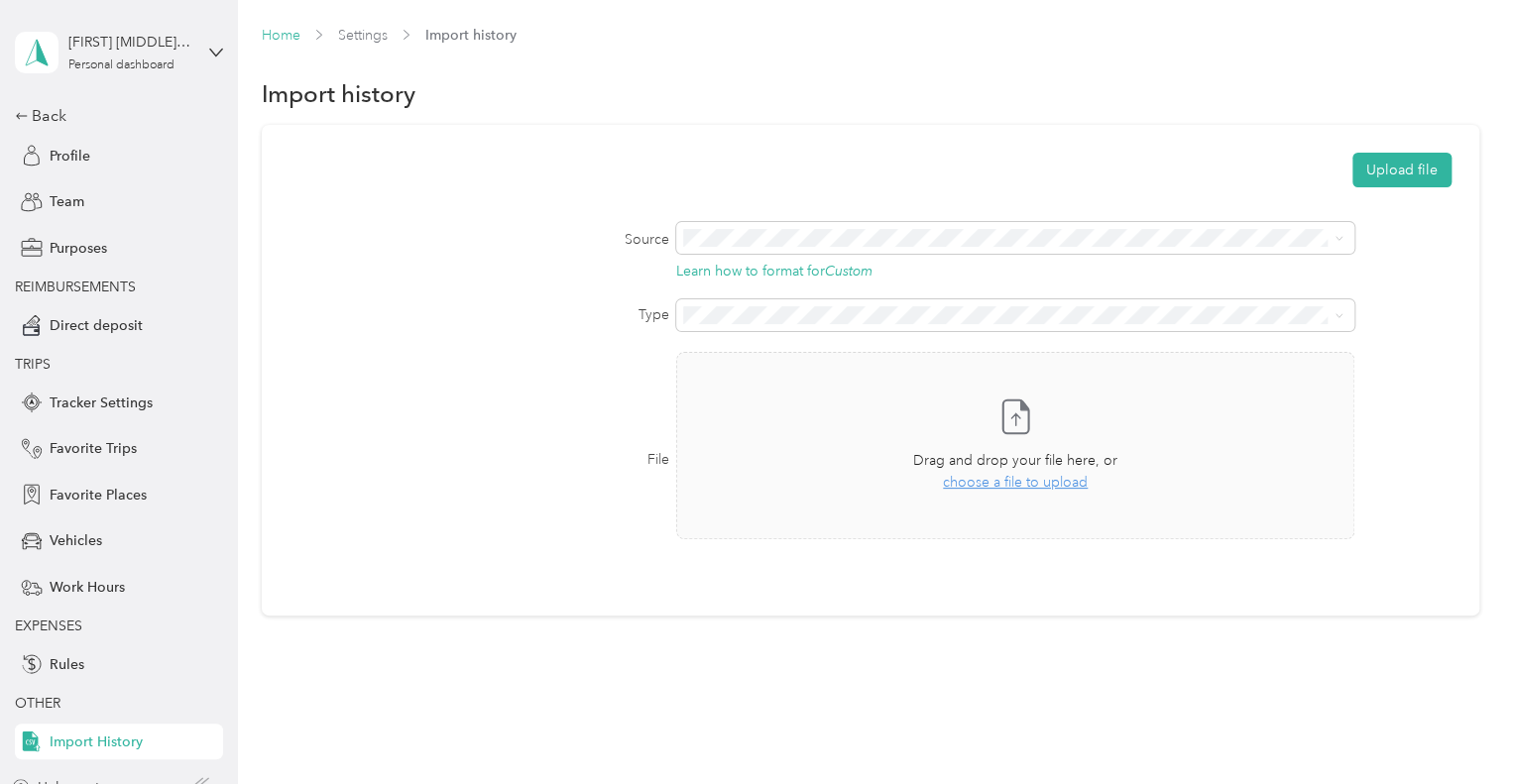 click on "Home" at bounding box center [281, 35] 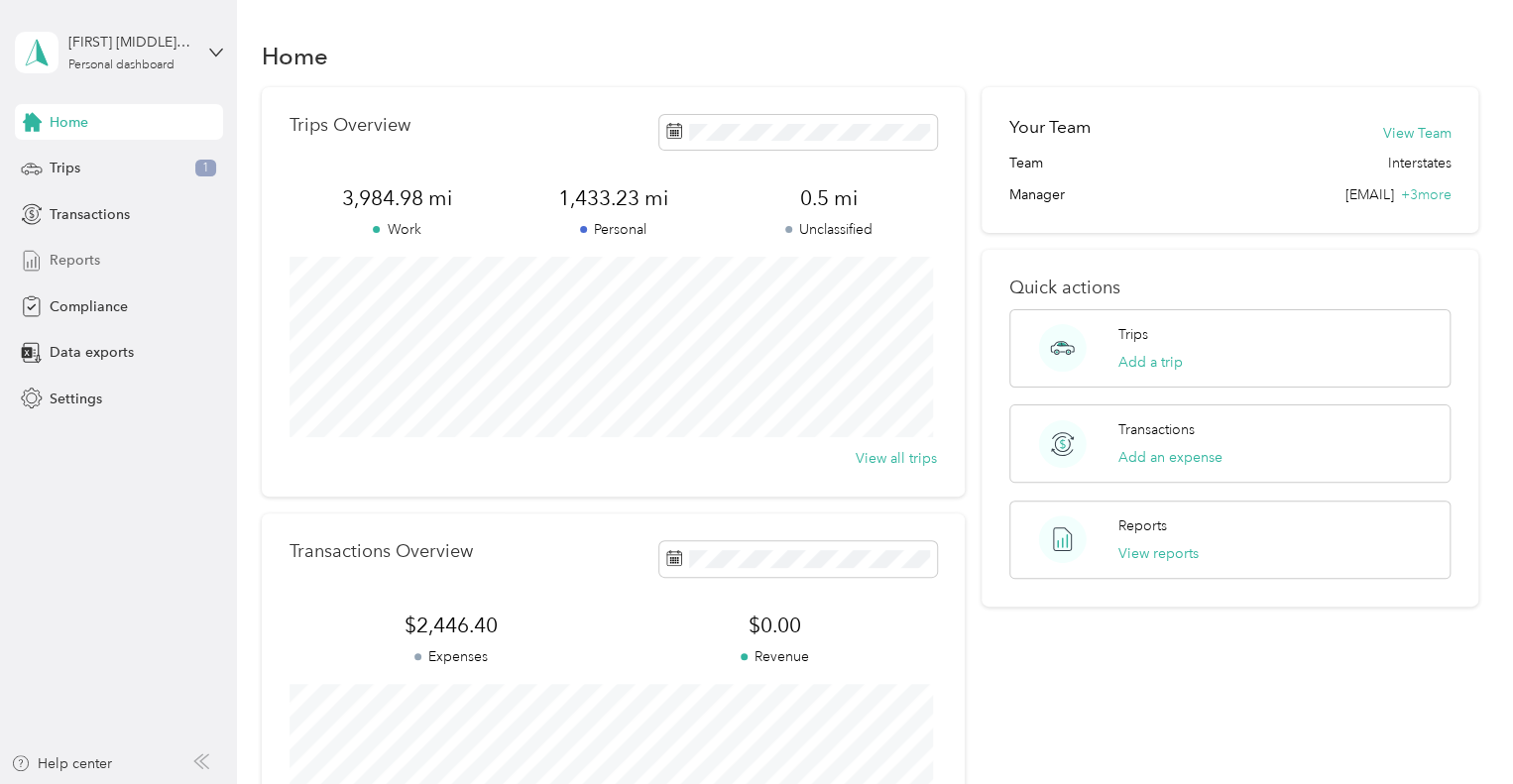 click on "Reports" at bounding box center [74, 260] 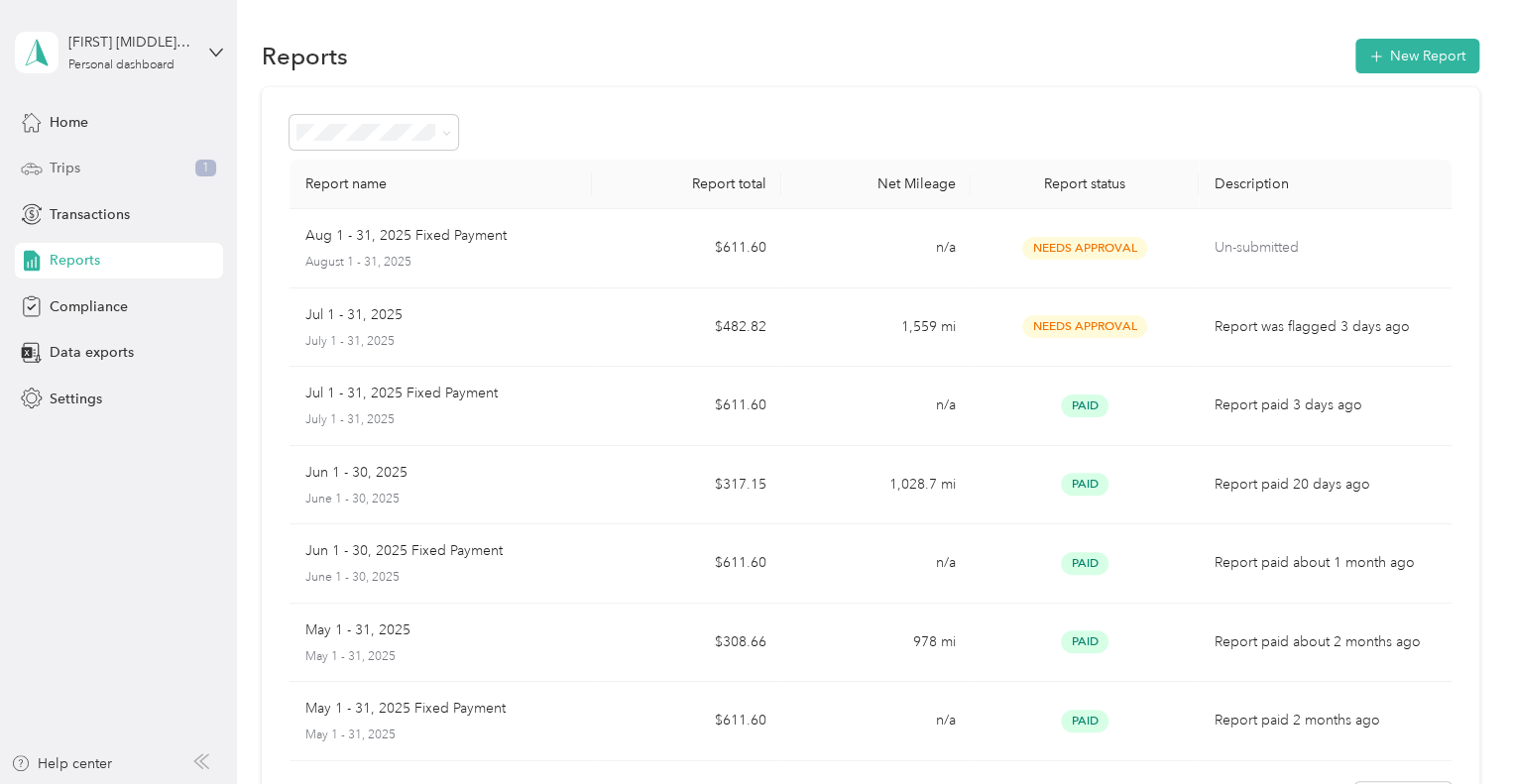 click on "Trips" at bounding box center (64, 168) 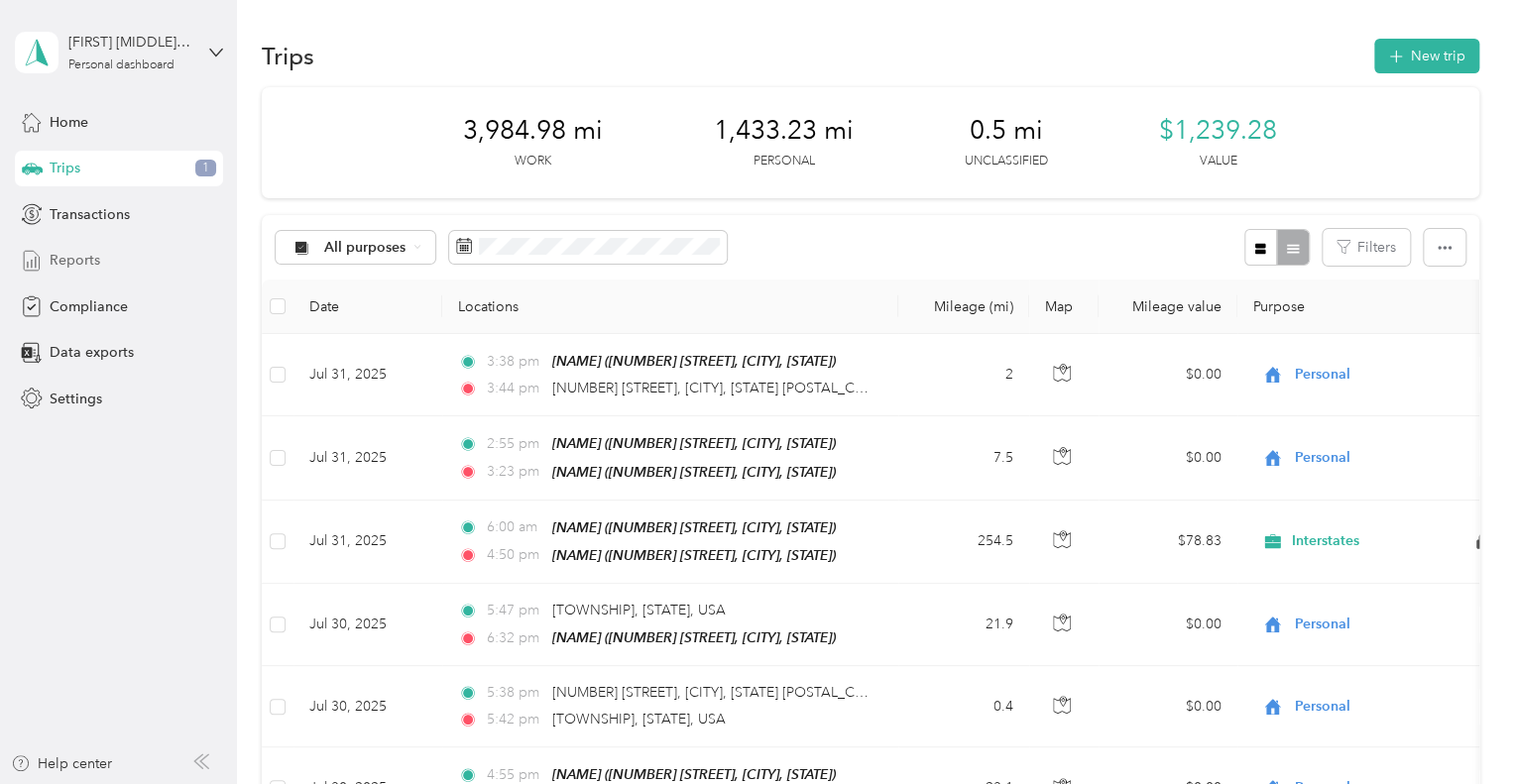 click on "Reports" at bounding box center (74, 260) 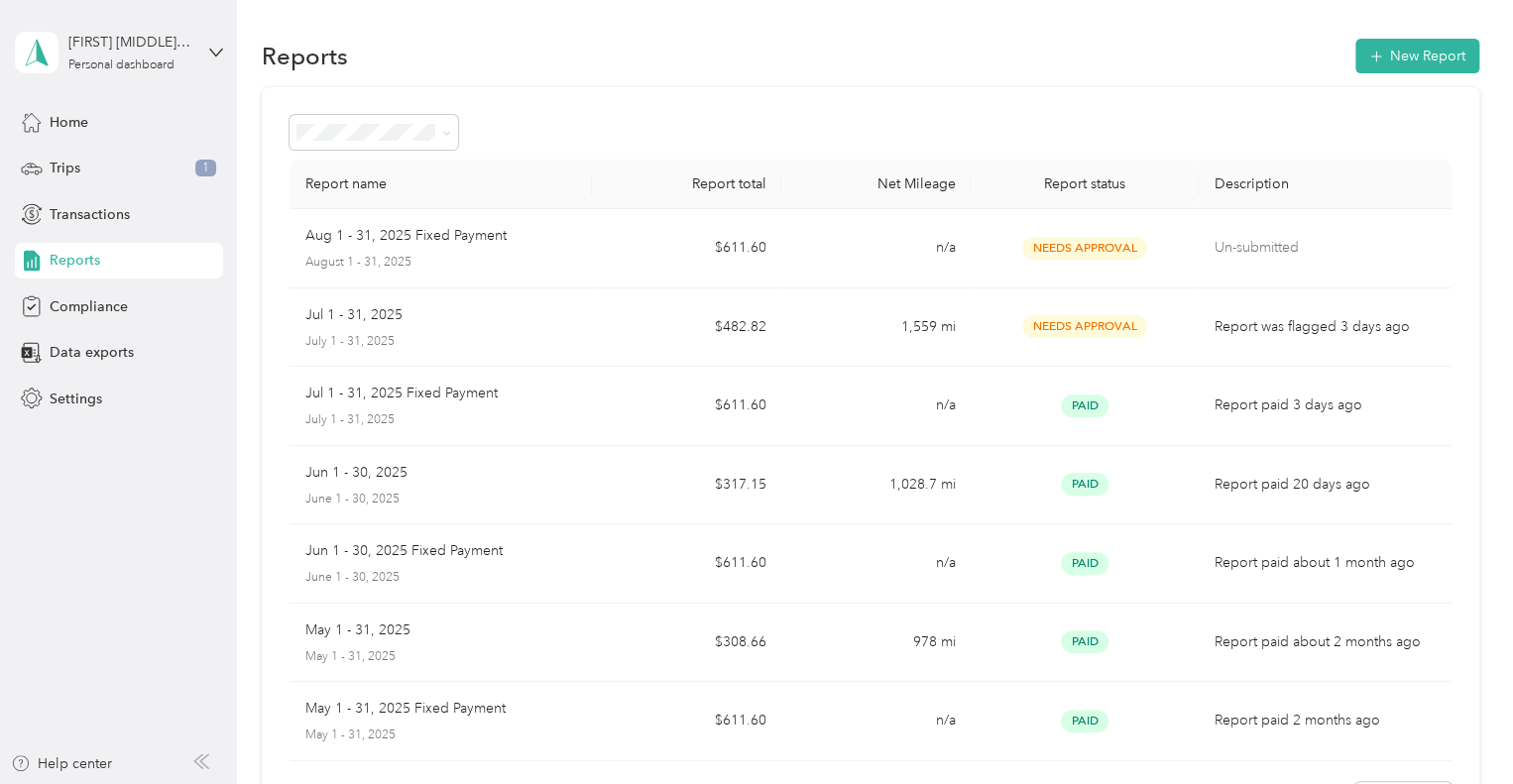 click on "Reports New Report" at bounding box center (871, 56) 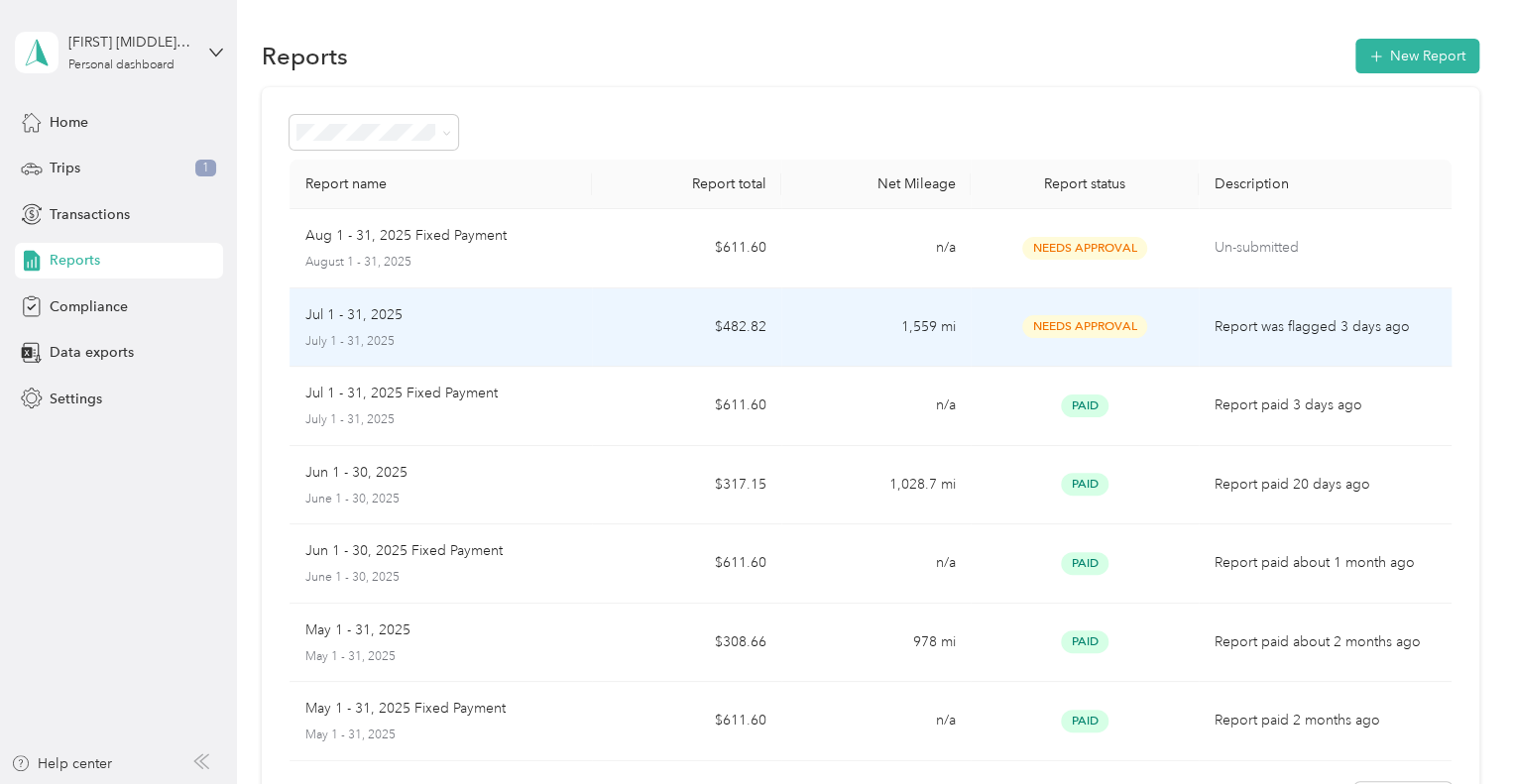 click on "Needs Approval" at bounding box center (1085, 326) 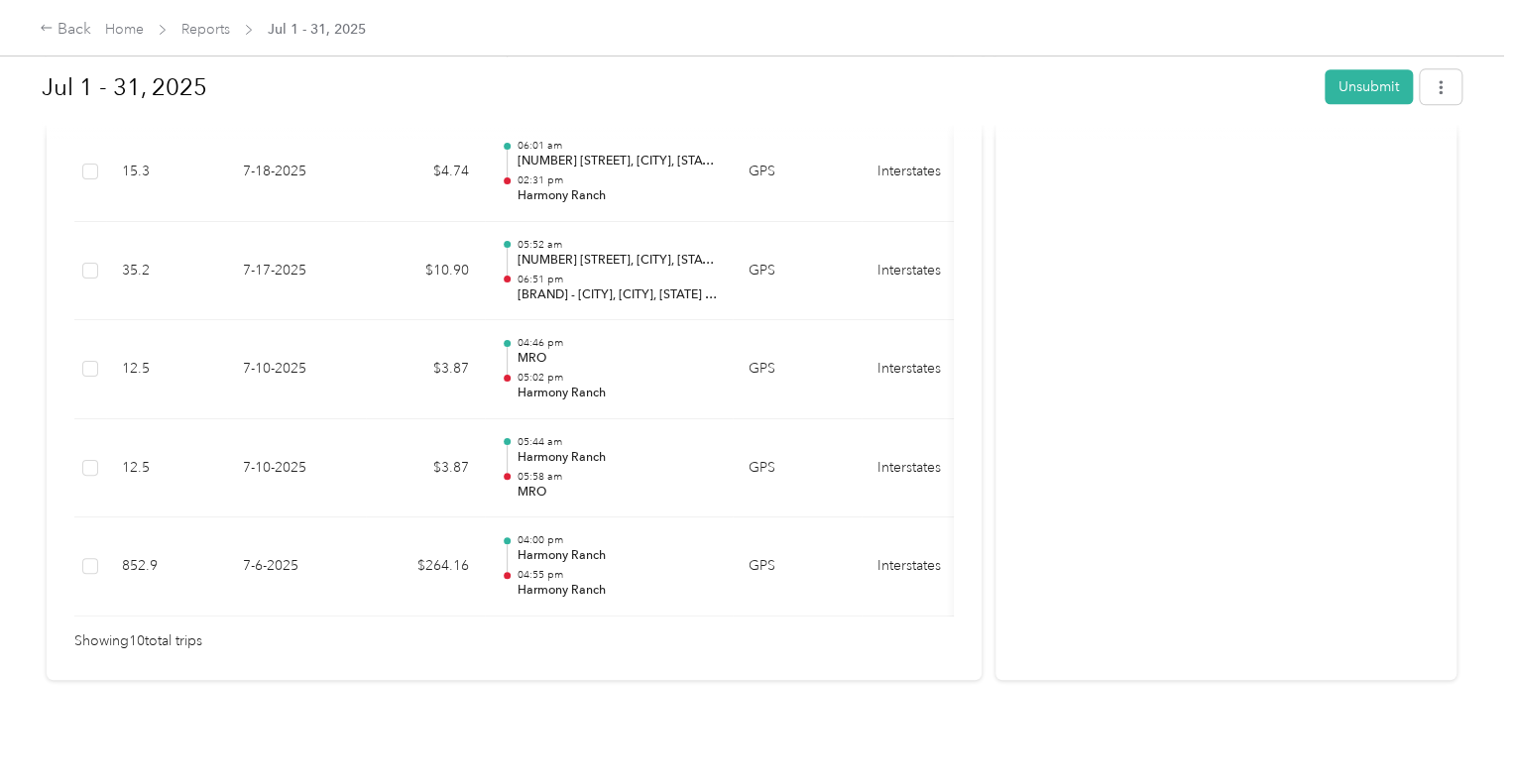 scroll, scrollTop: 1189, scrollLeft: 0, axis: vertical 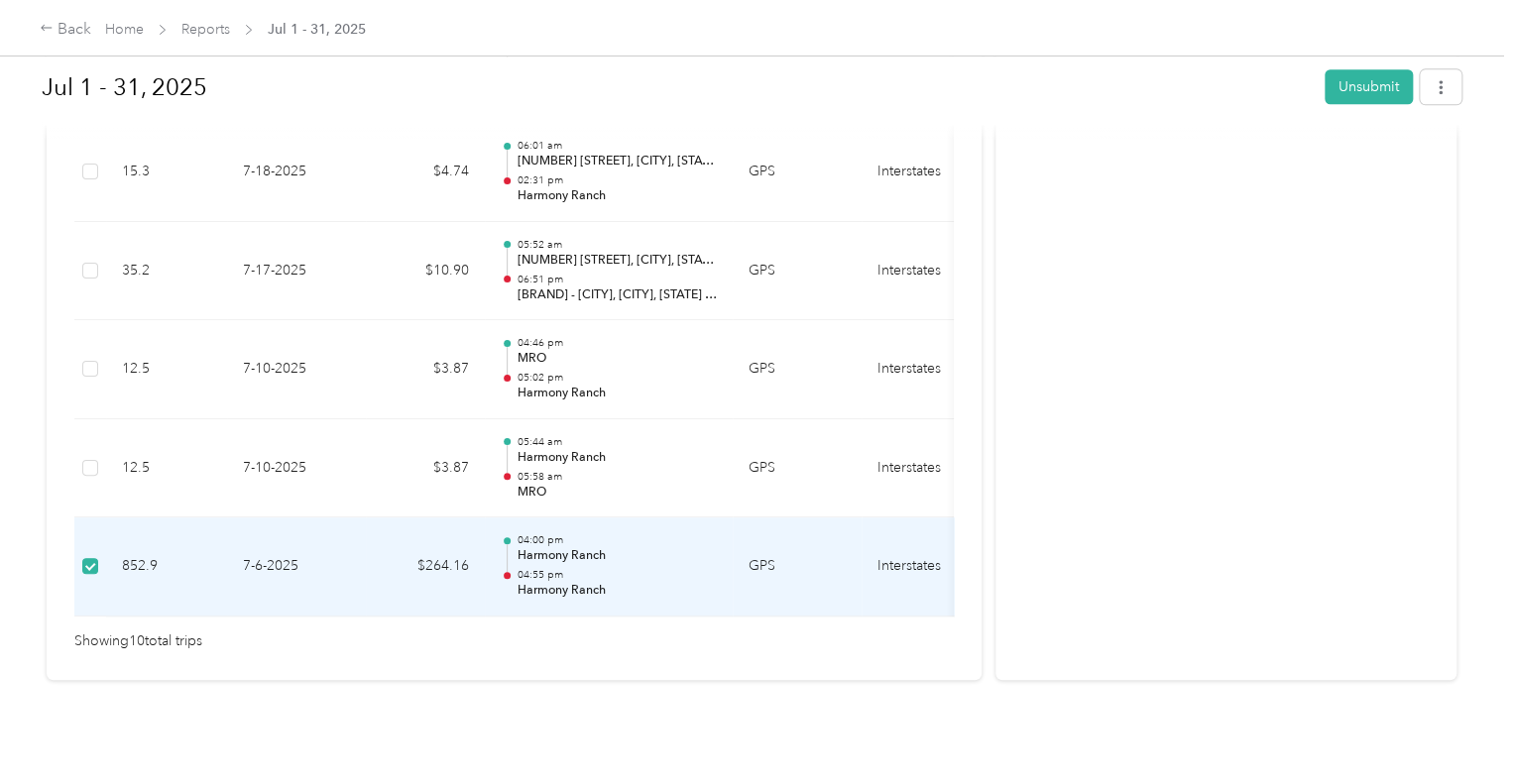 click on "Harmony Ranch" at bounding box center [617, 556] 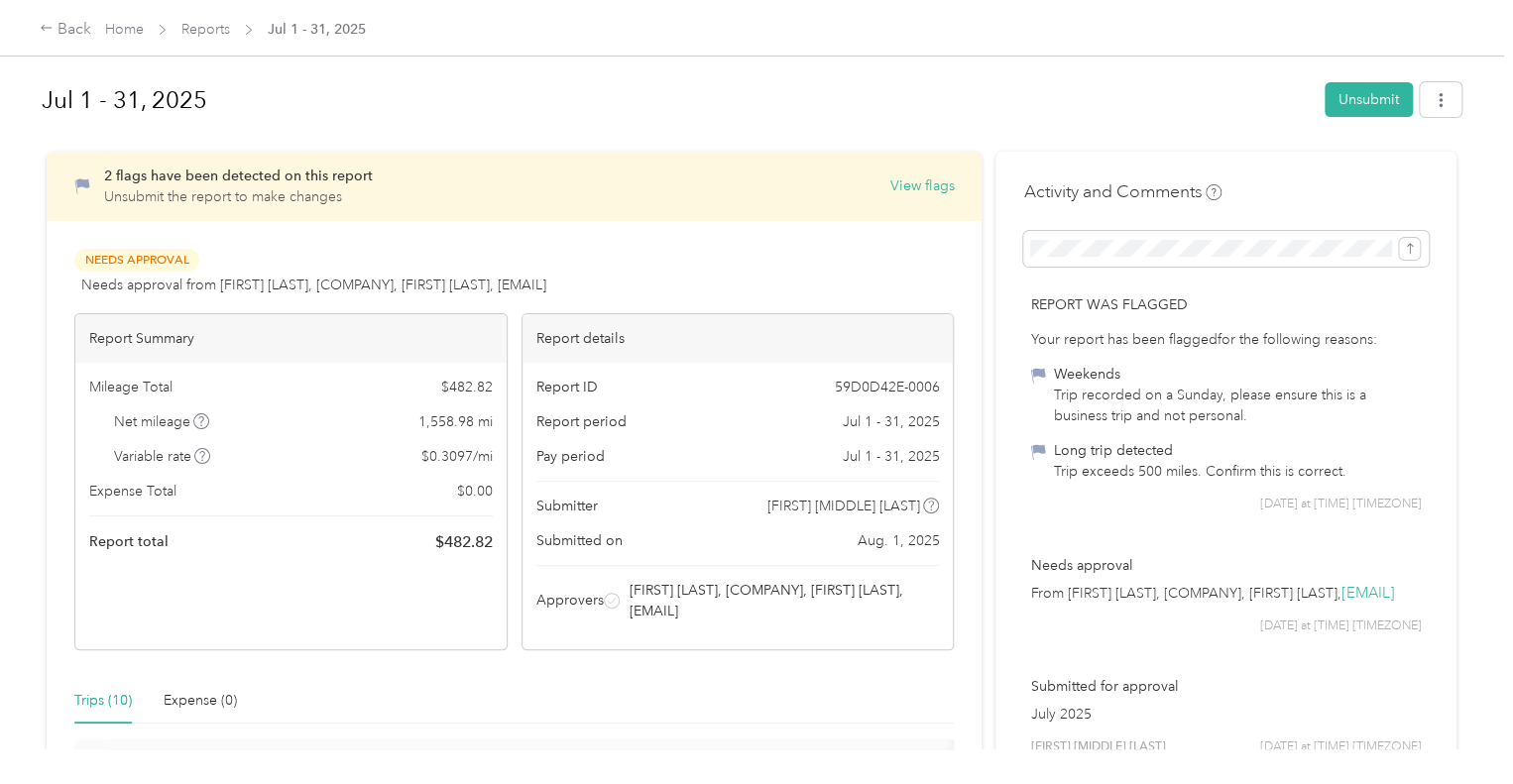 scroll, scrollTop: 0, scrollLeft: 0, axis: both 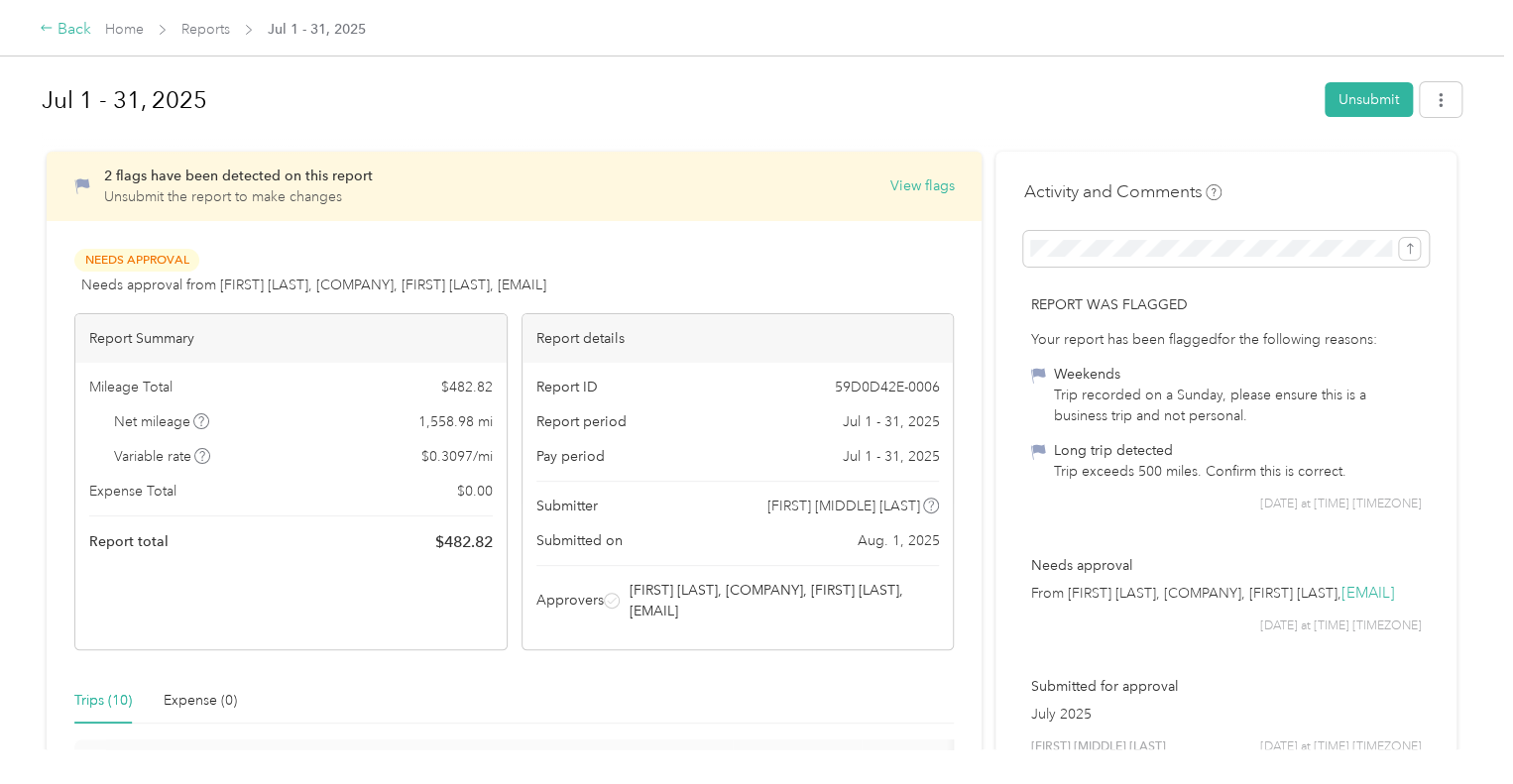 click on "Back" at bounding box center [65, 30] 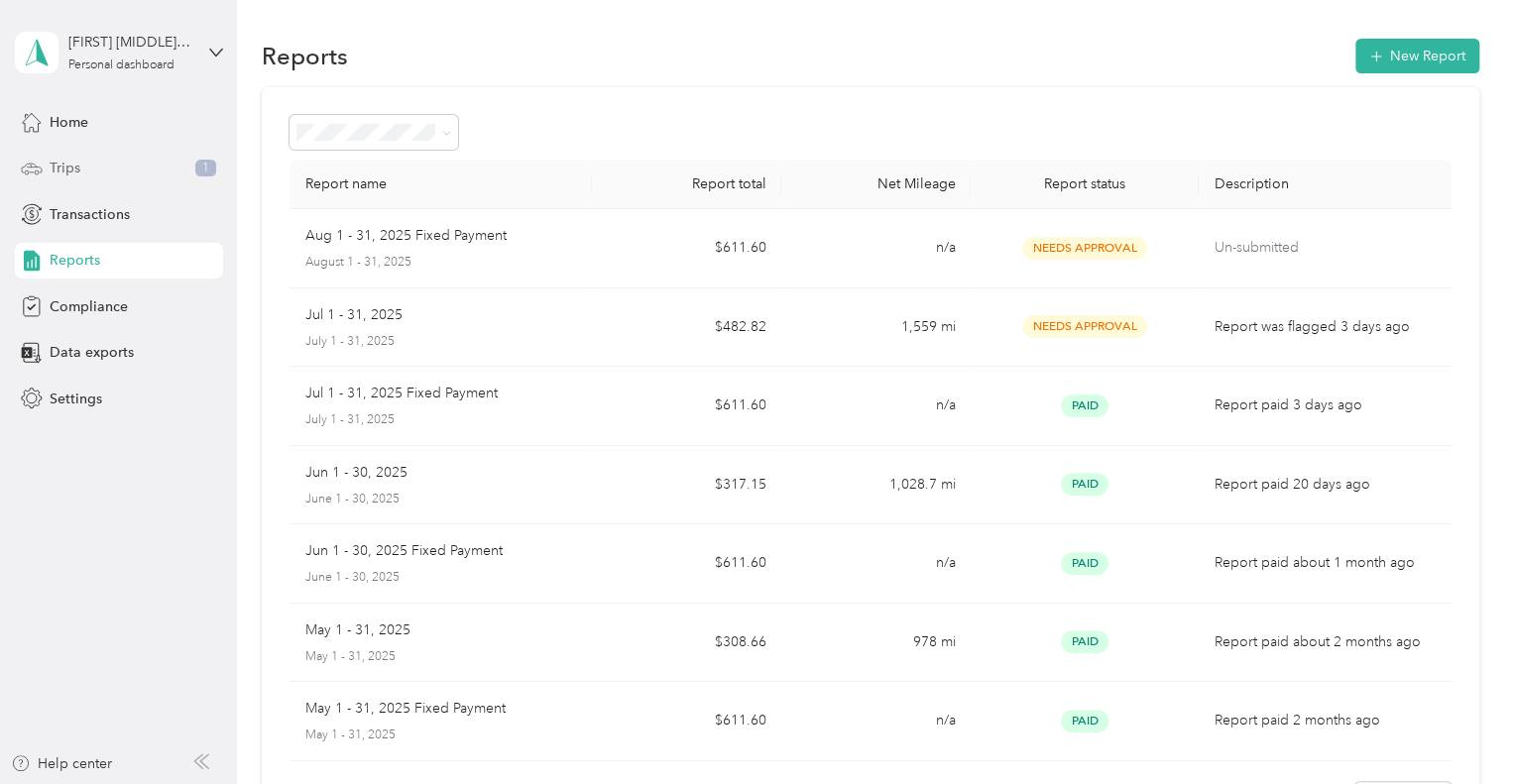 click on "Trips" at bounding box center (64, 168) 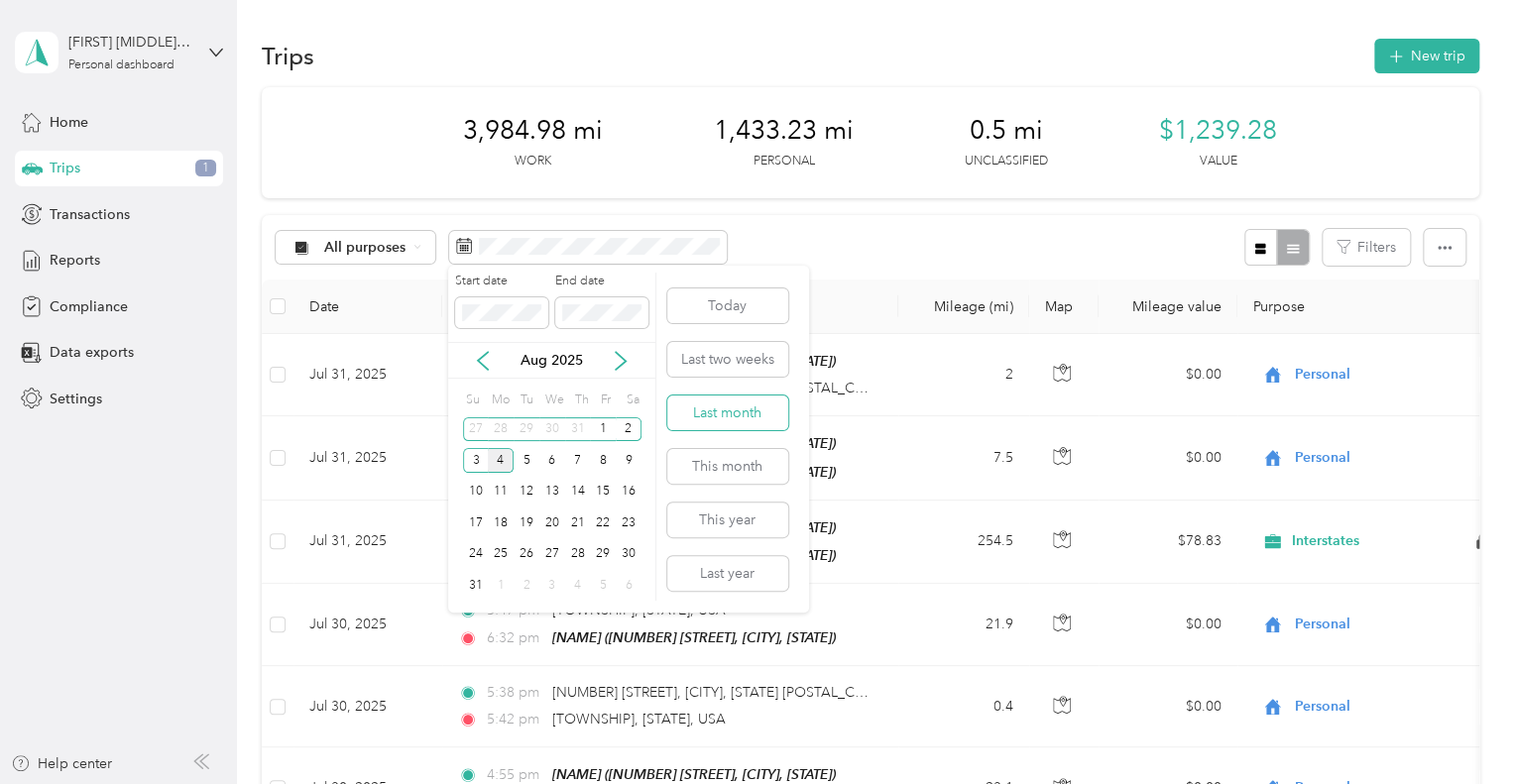 click on "Last month" at bounding box center (728, 412) 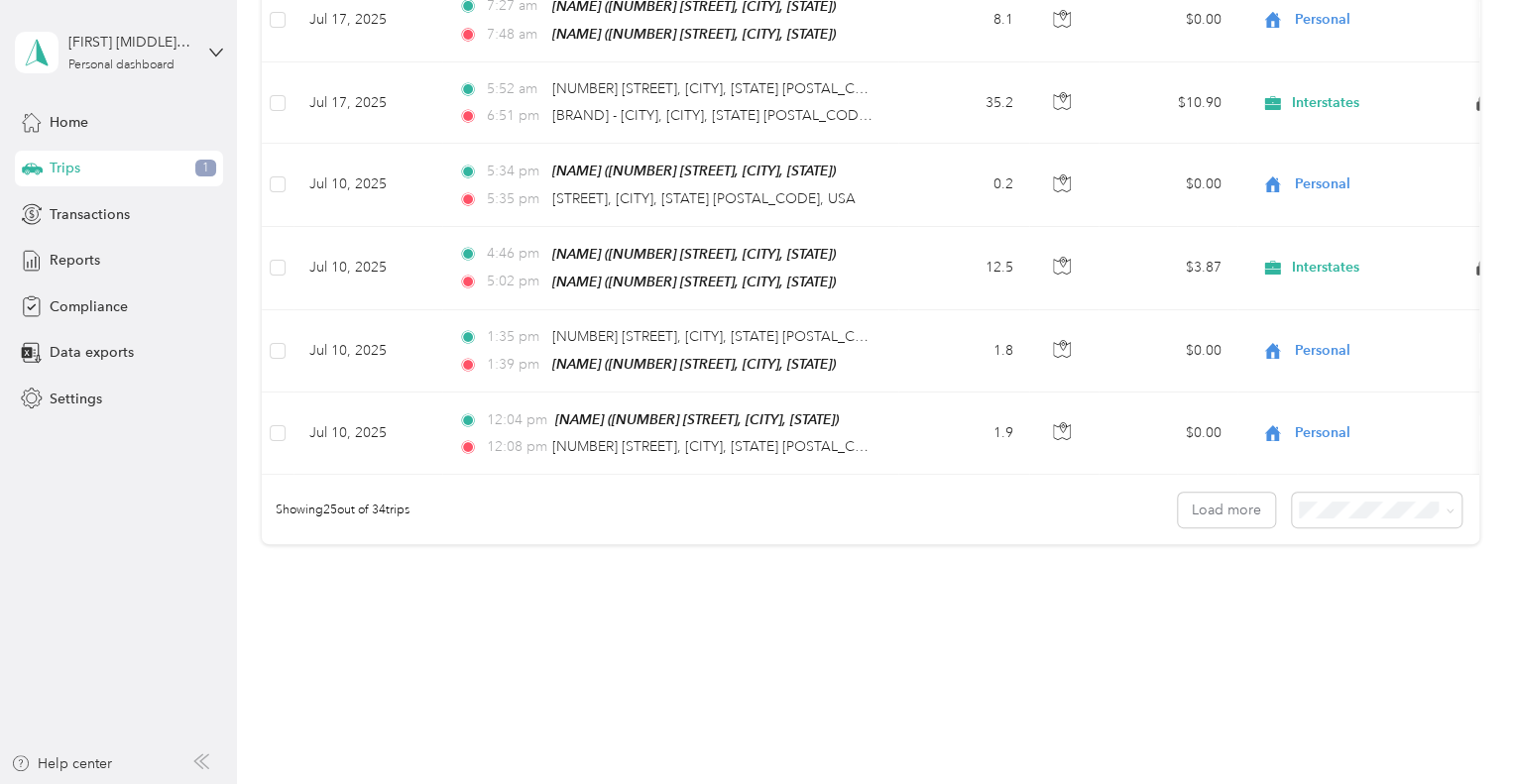 scroll, scrollTop: 1941, scrollLeft: 0, axis: vertical 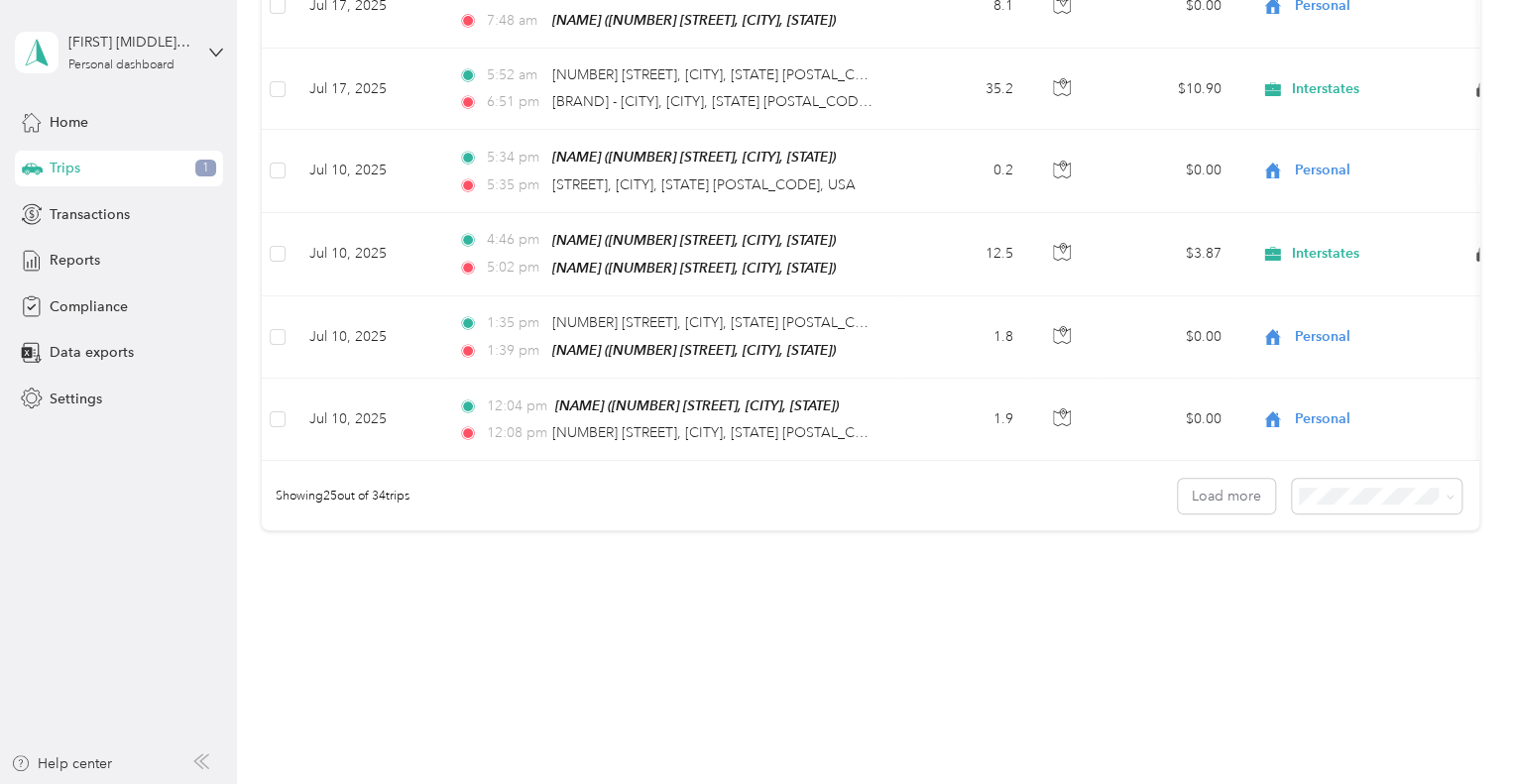 click on "50 per load" at bounding box center (1338, 544) 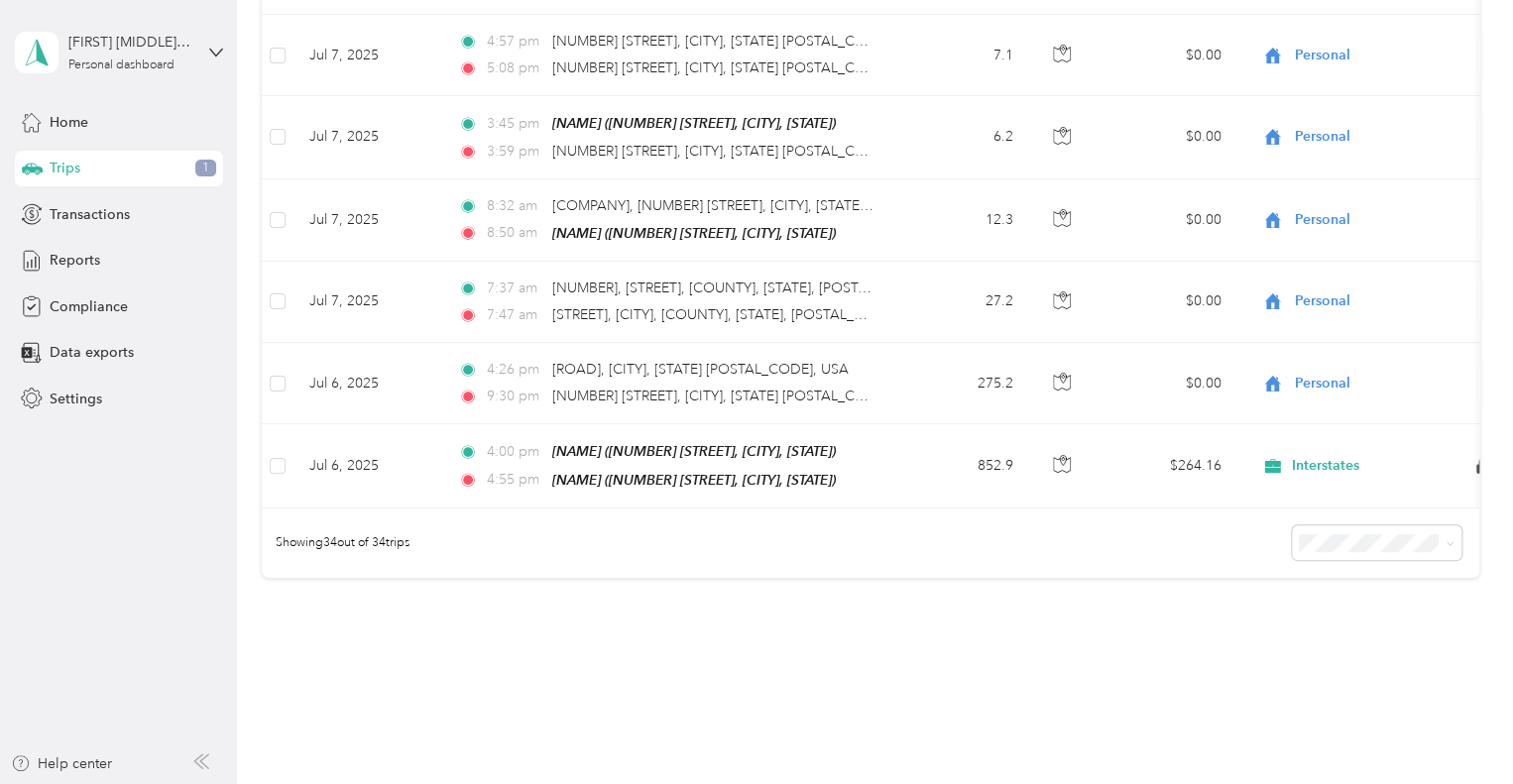 scroll, scrollTop: 2535, scrollLeft: 0, axis: vertical 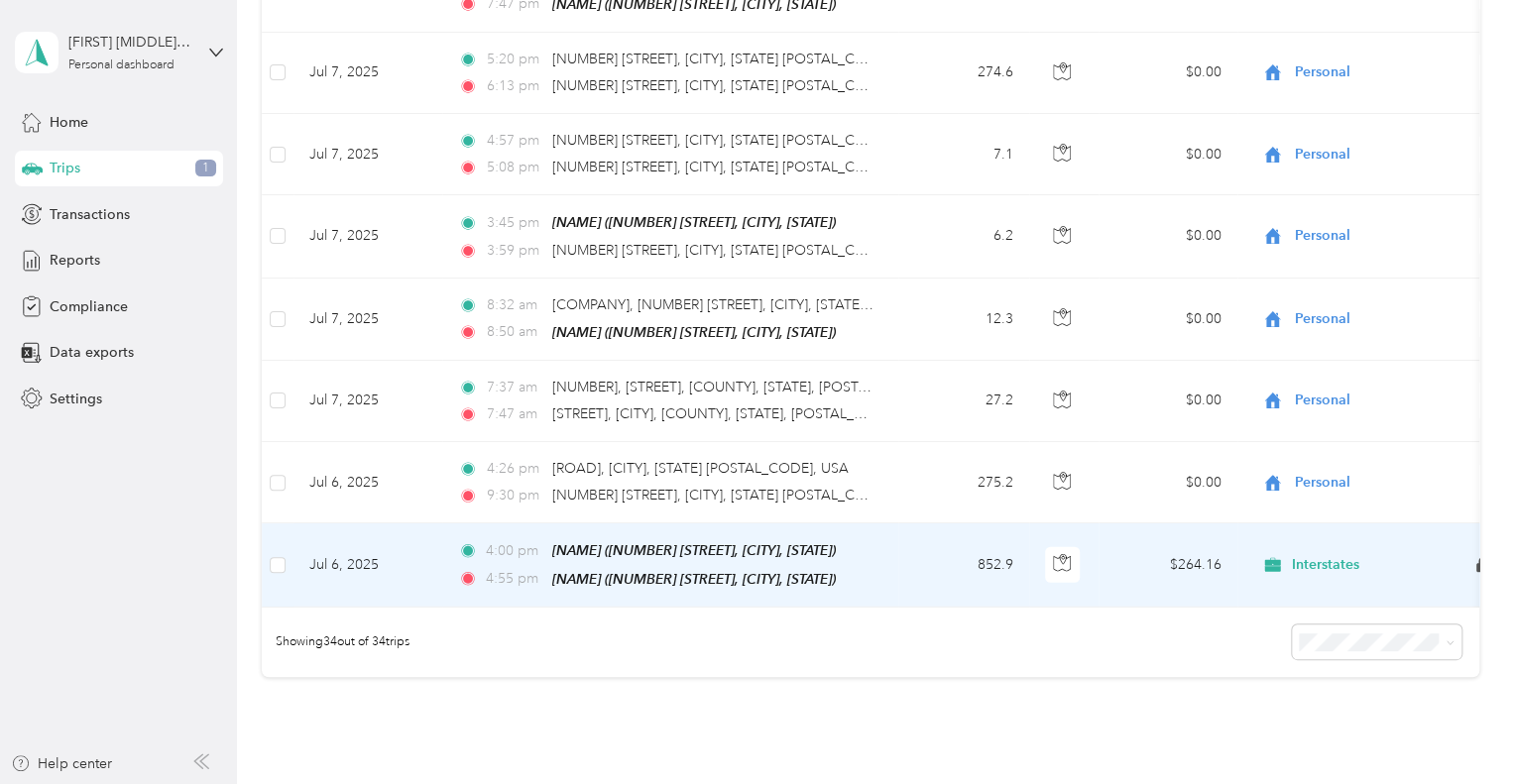 click on "[NAME] ([NUMBER] [STREET], [CITY], [STATE])" at bounding box center (694, 550) 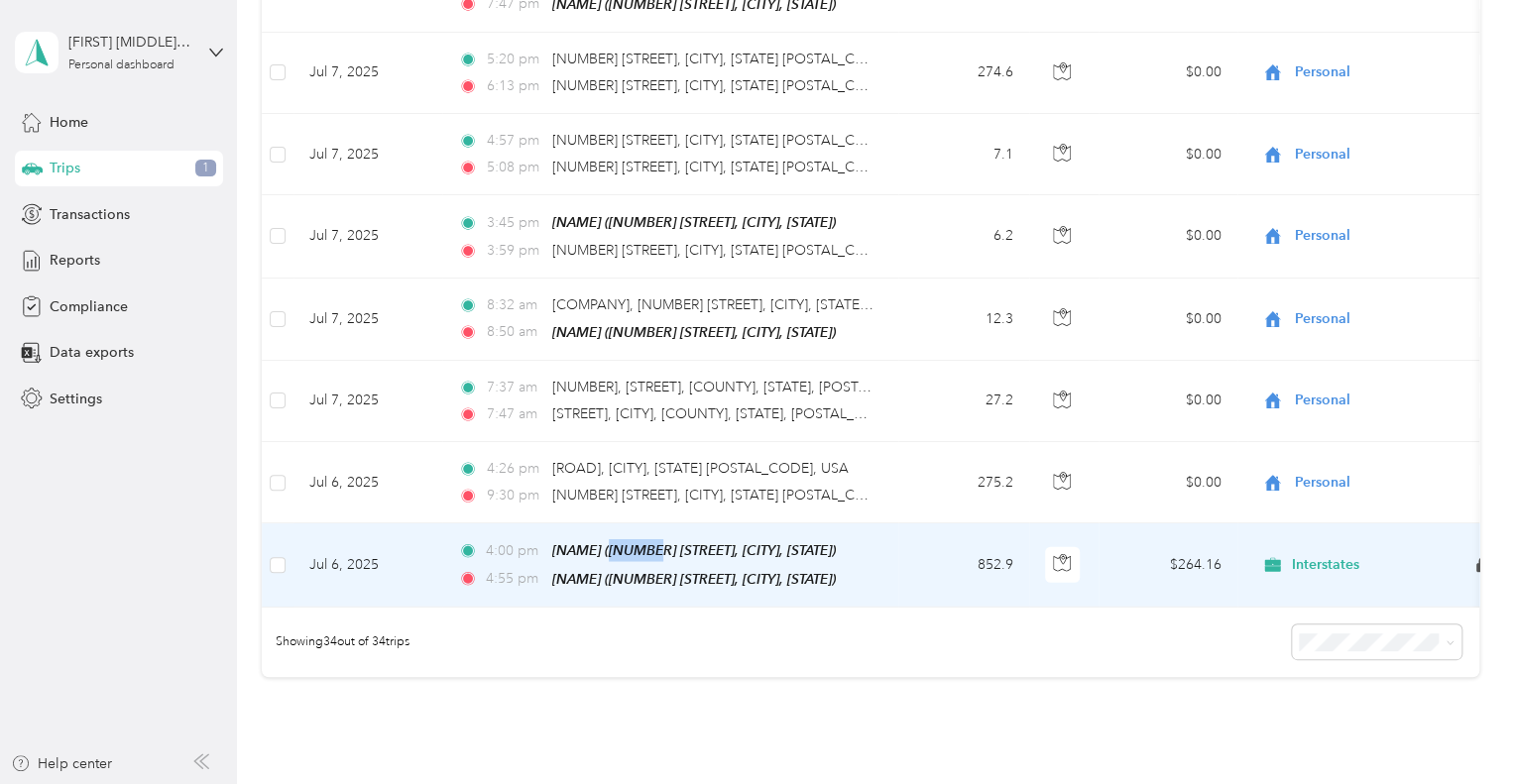 click on "[NAME] ([NUMBER] [STREET], [CITY], [STATE])" at bounding box center [694, 550] 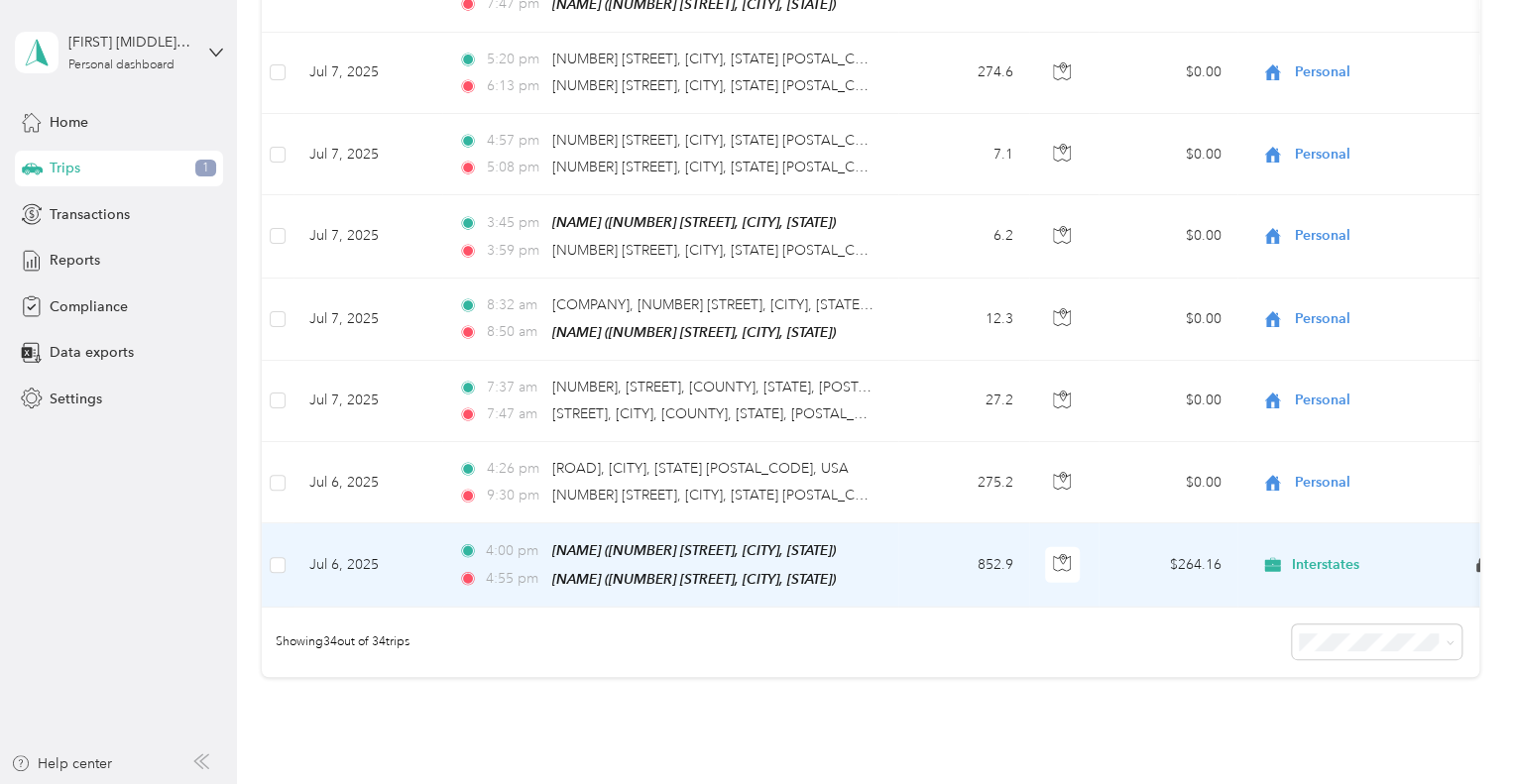 click on "Jul 6, 2025" at bounding box center [368, 565] 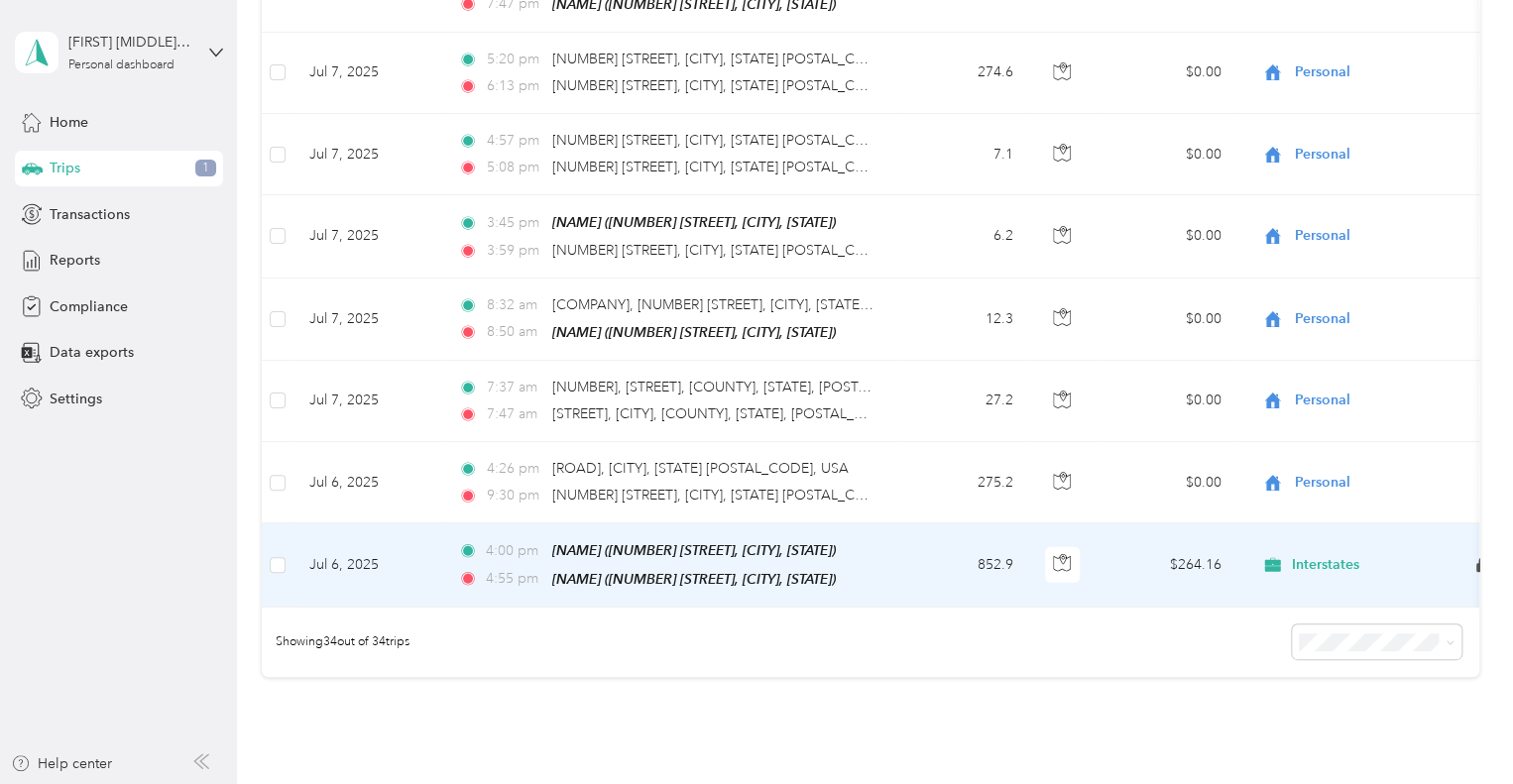 click at bounding box center [752, 784] 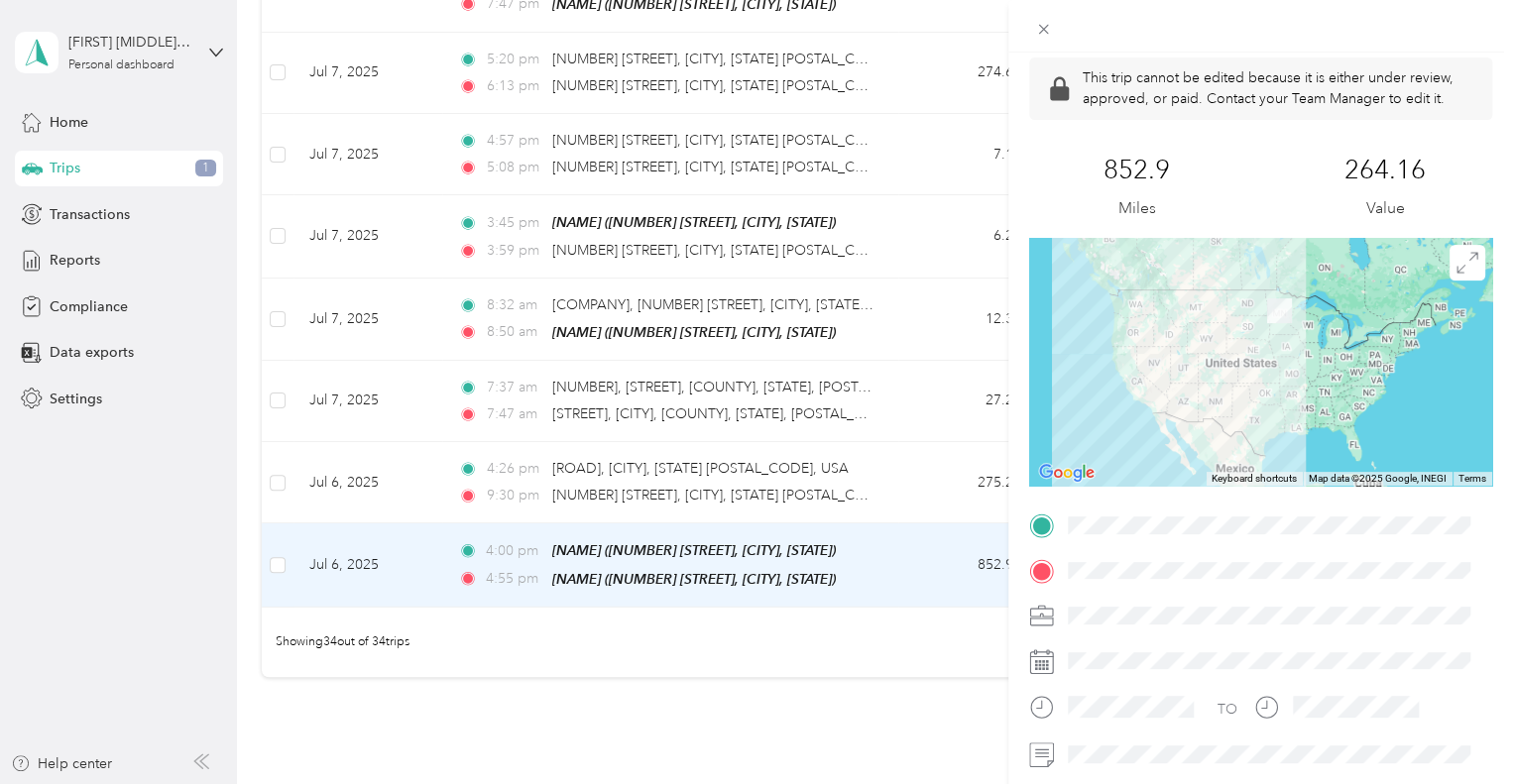 scroll, scrollTop: 0, scrollLeft: 0, axis: both 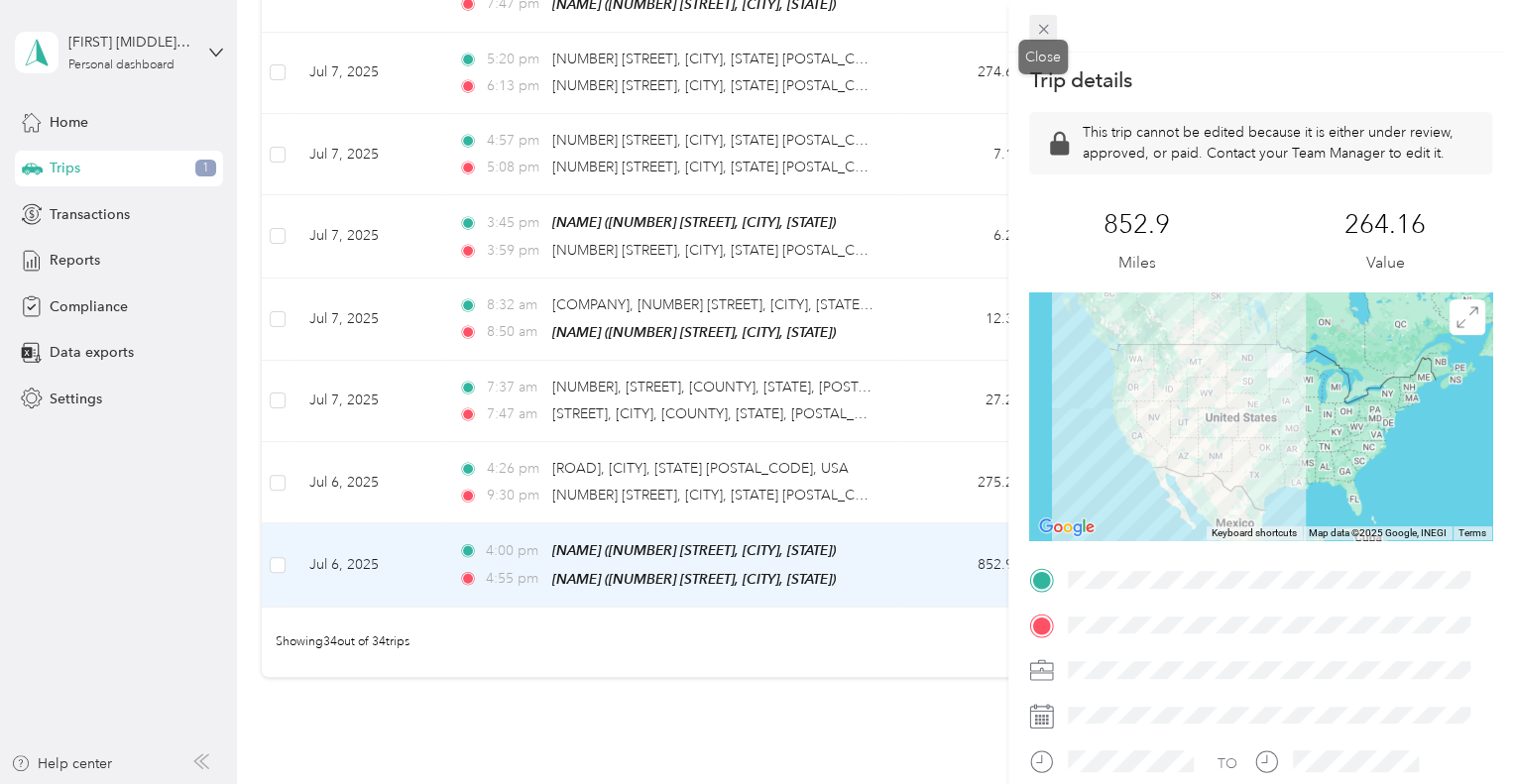 click 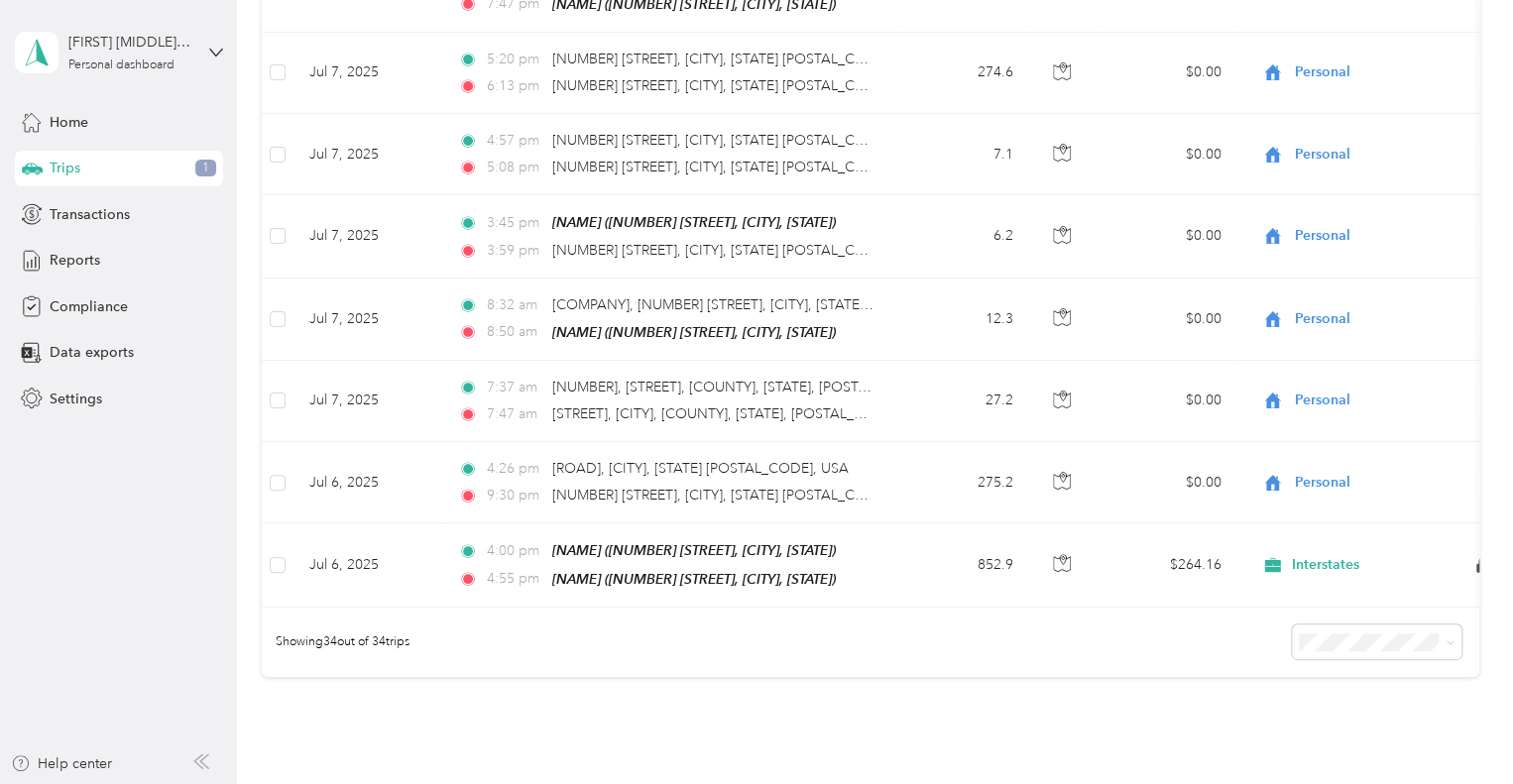 click on "Trips" at bounding box center [64, 168] 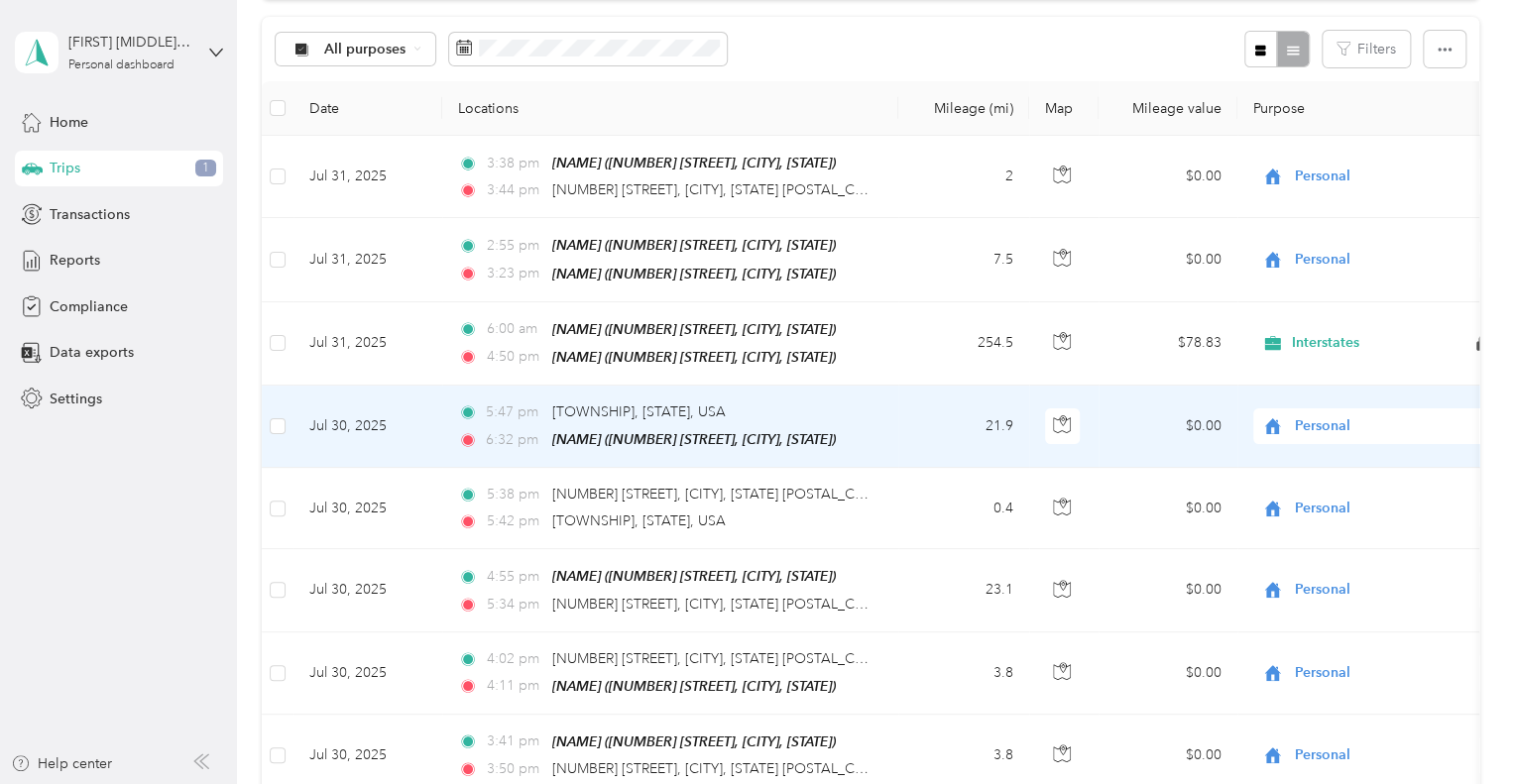 scroll, scrollTop: 0, scrollLeft: 0, axis: both 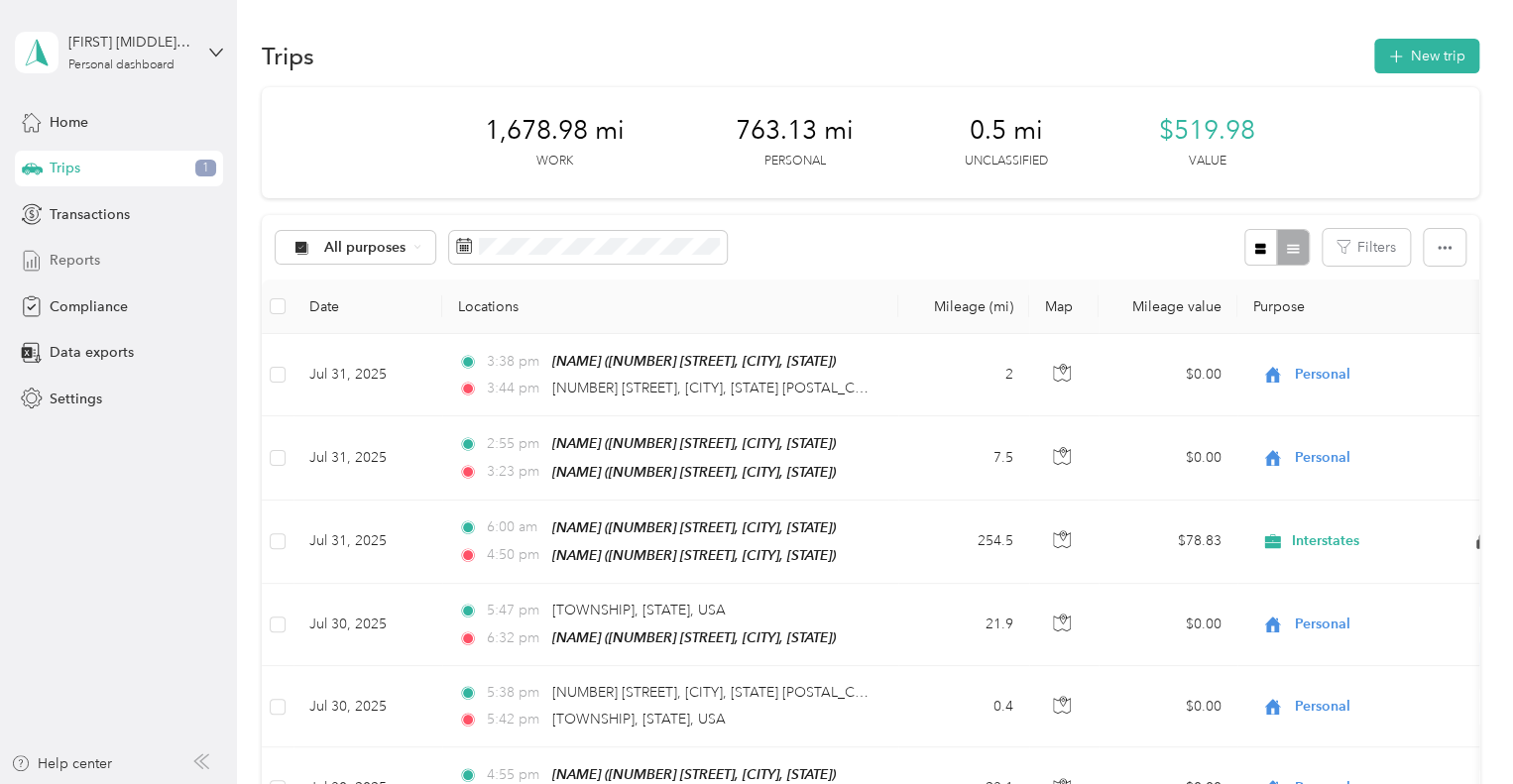 click on "Reports" at bounding box center (119, 261) 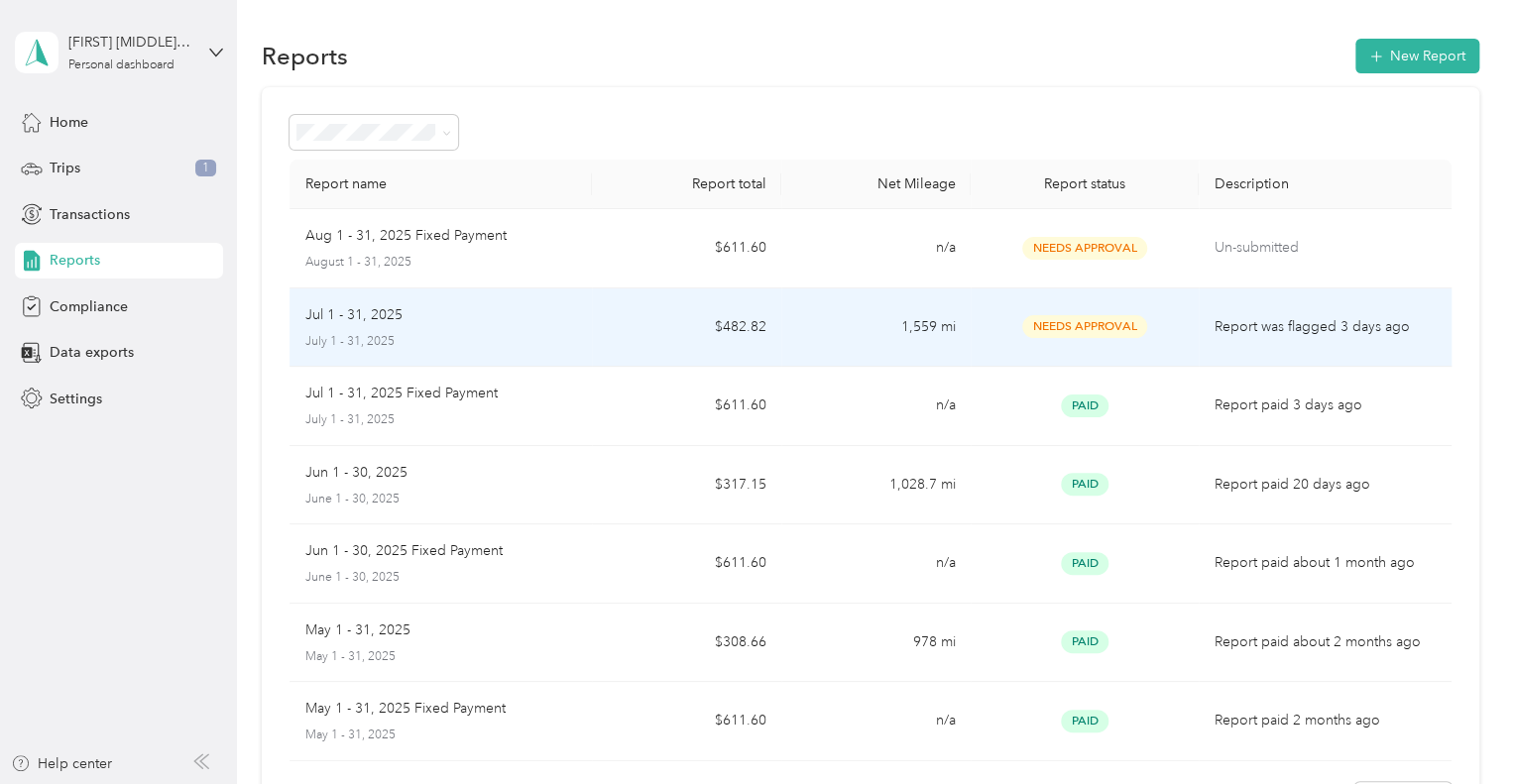 click on "Needs Approval" at bounding box center [1085, 326] 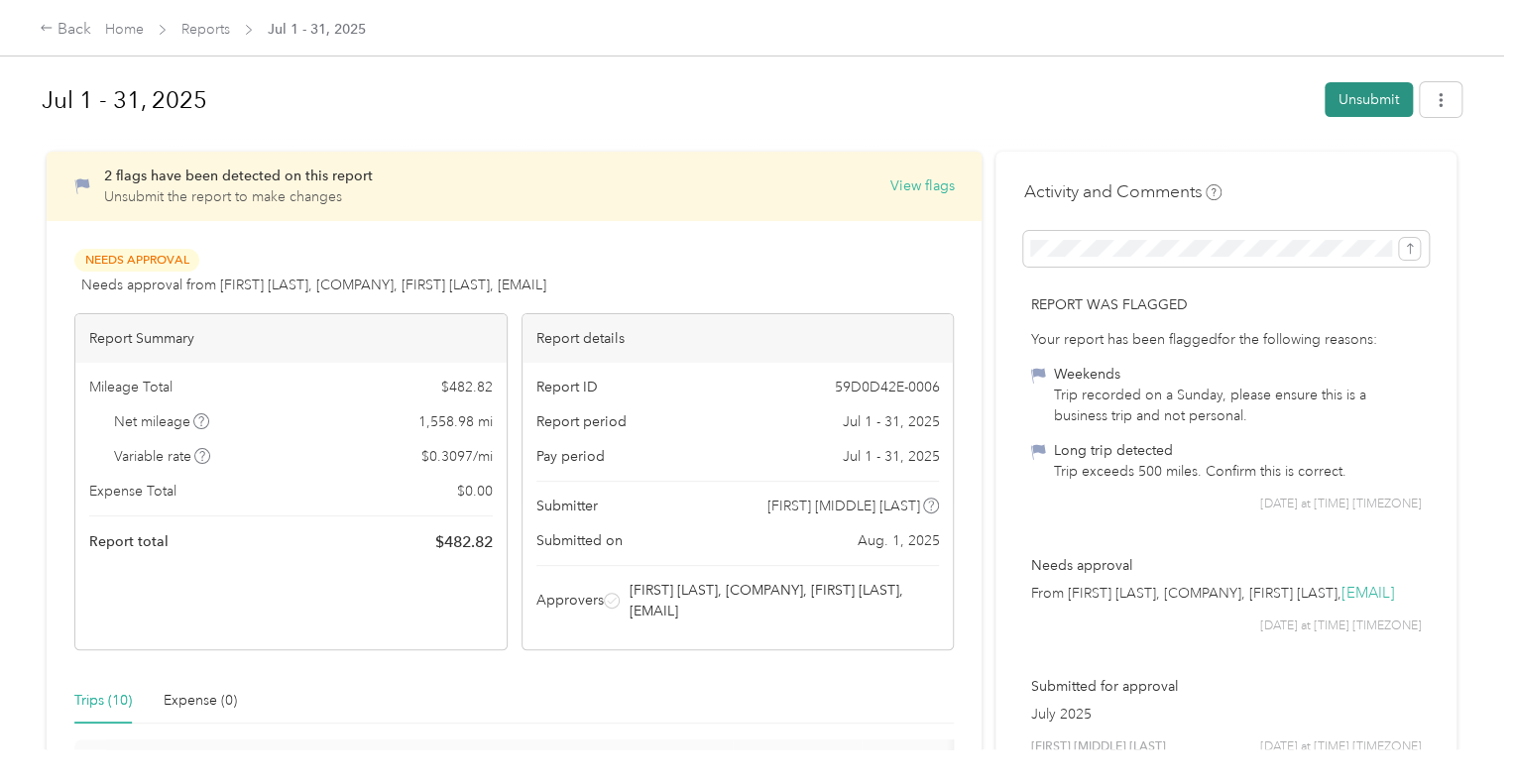 click on "Unsubmit" at bounding box center [1368, 99] 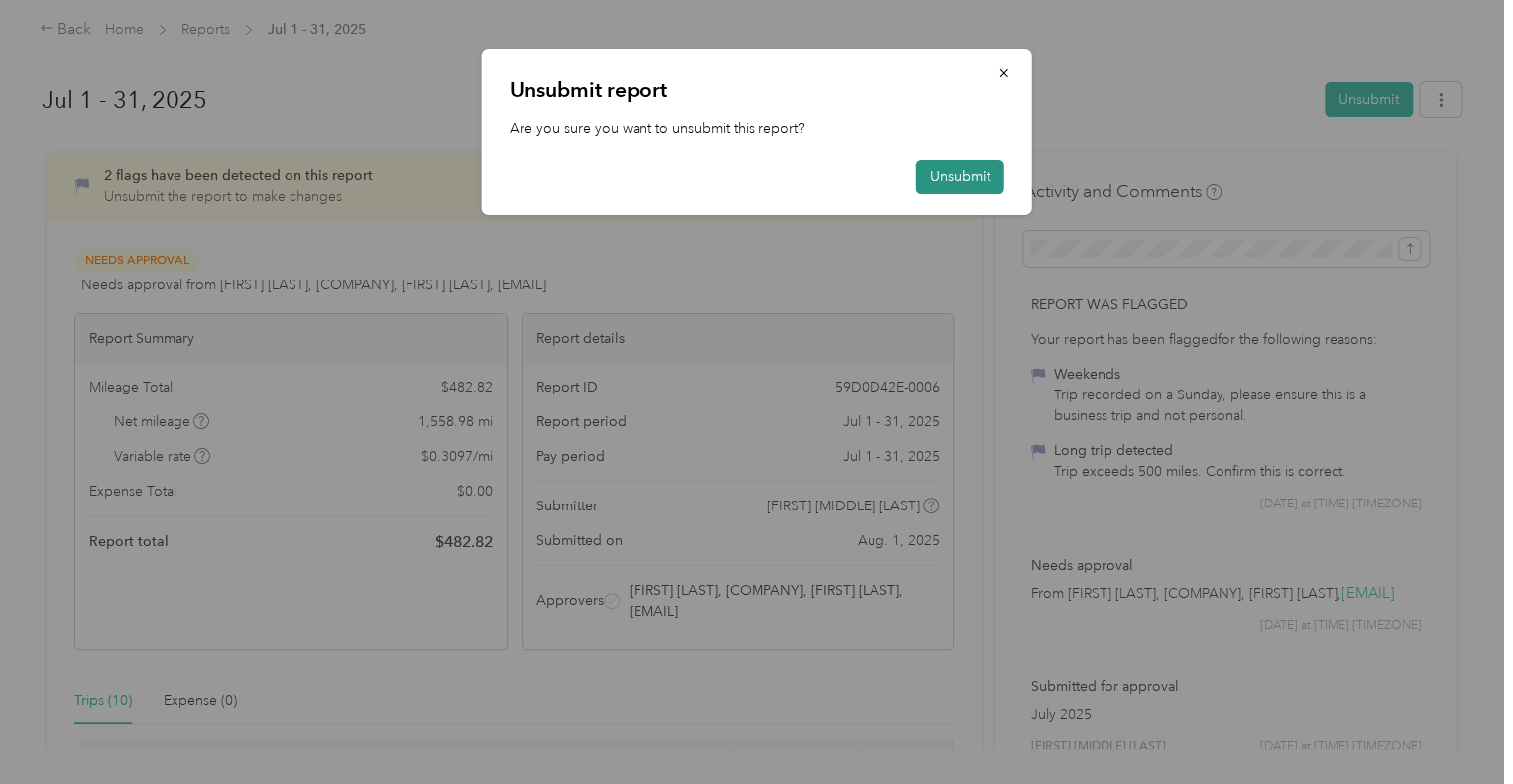 click on "Unsubmit" at bounding box center (960, 176) 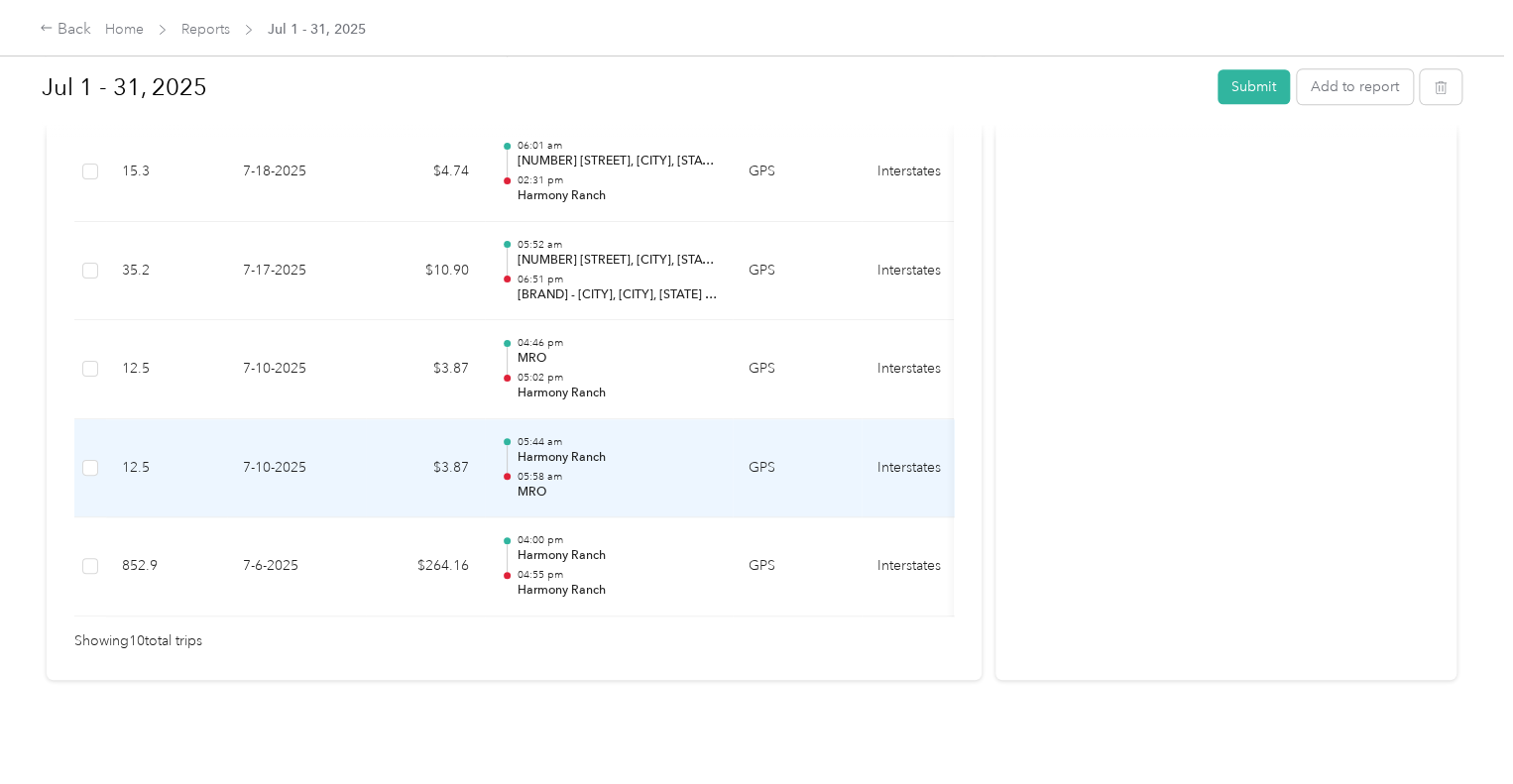 scroll, scrollTop: 1121, scrollLeft: 0, axis: vertical 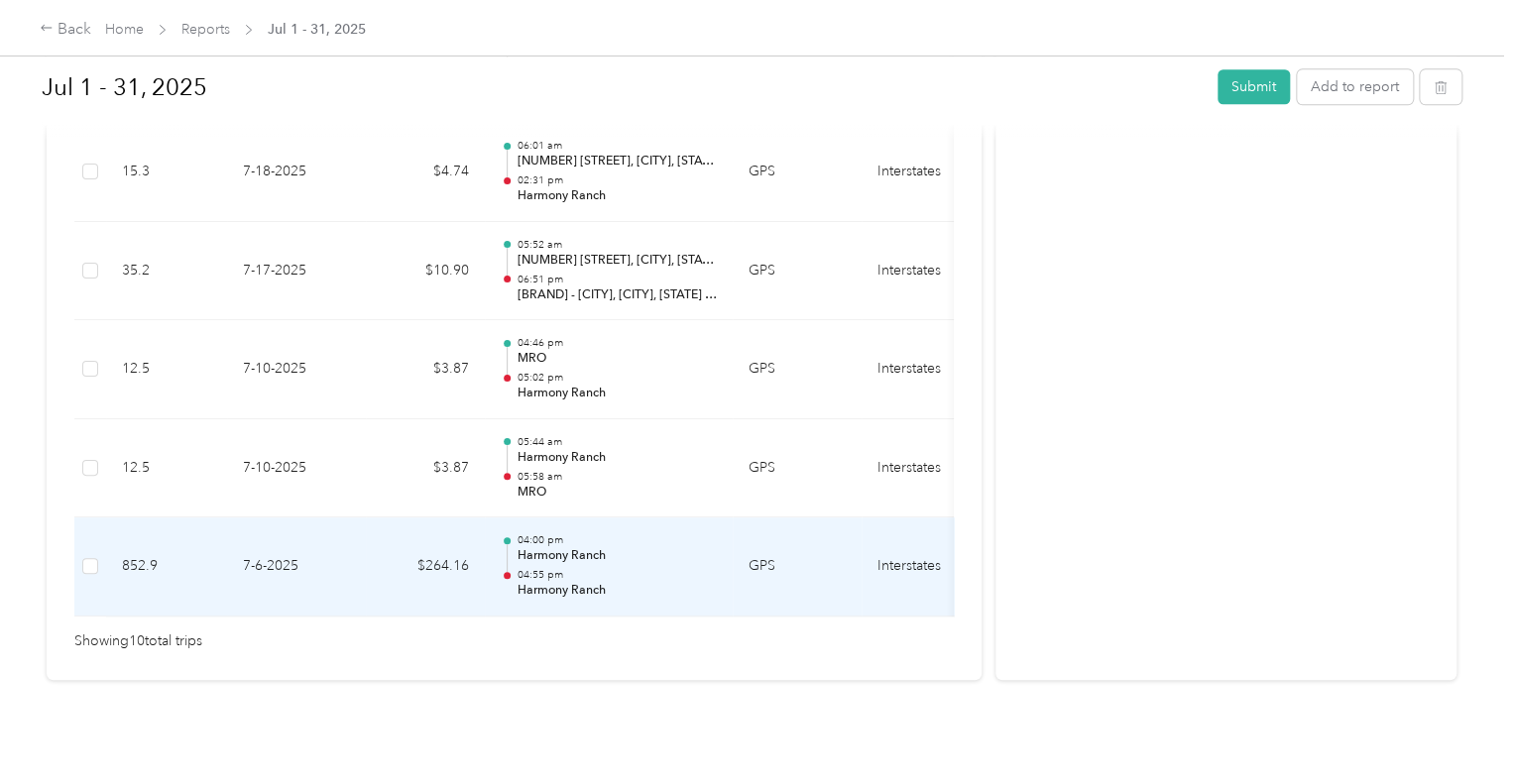click on "7-6-2025" at bounding box center [296, 567] 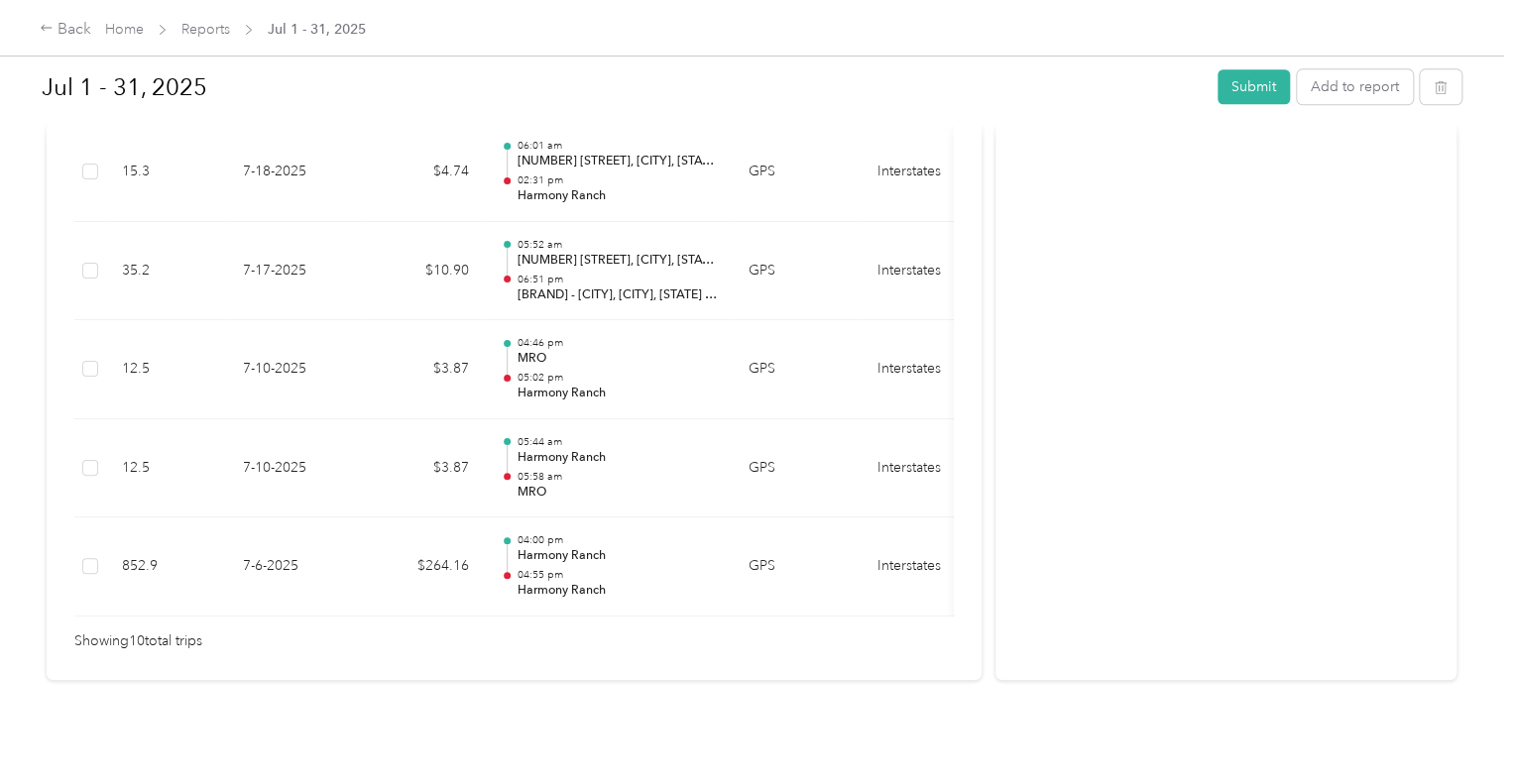 click at bounding box center (756, 392) 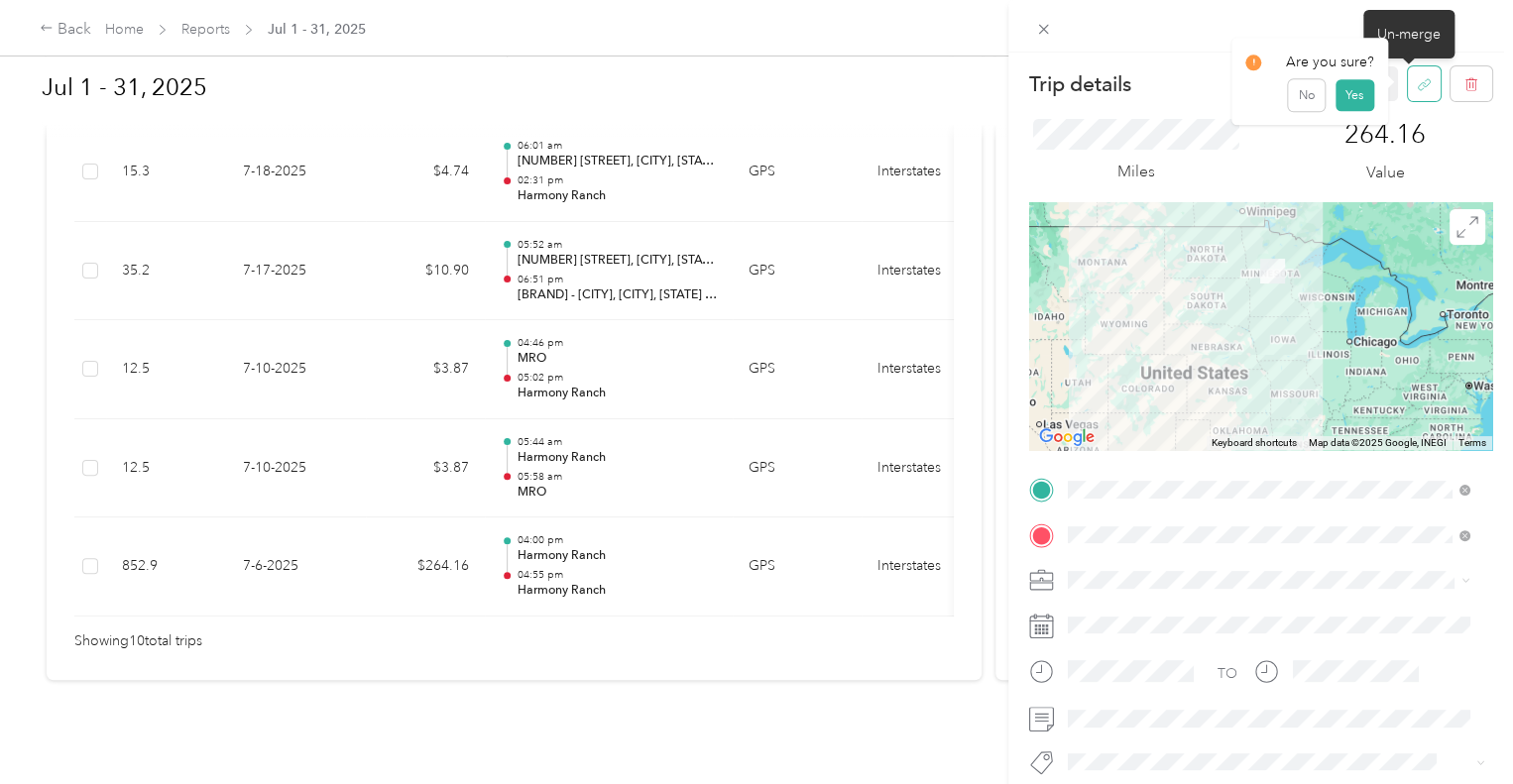 click 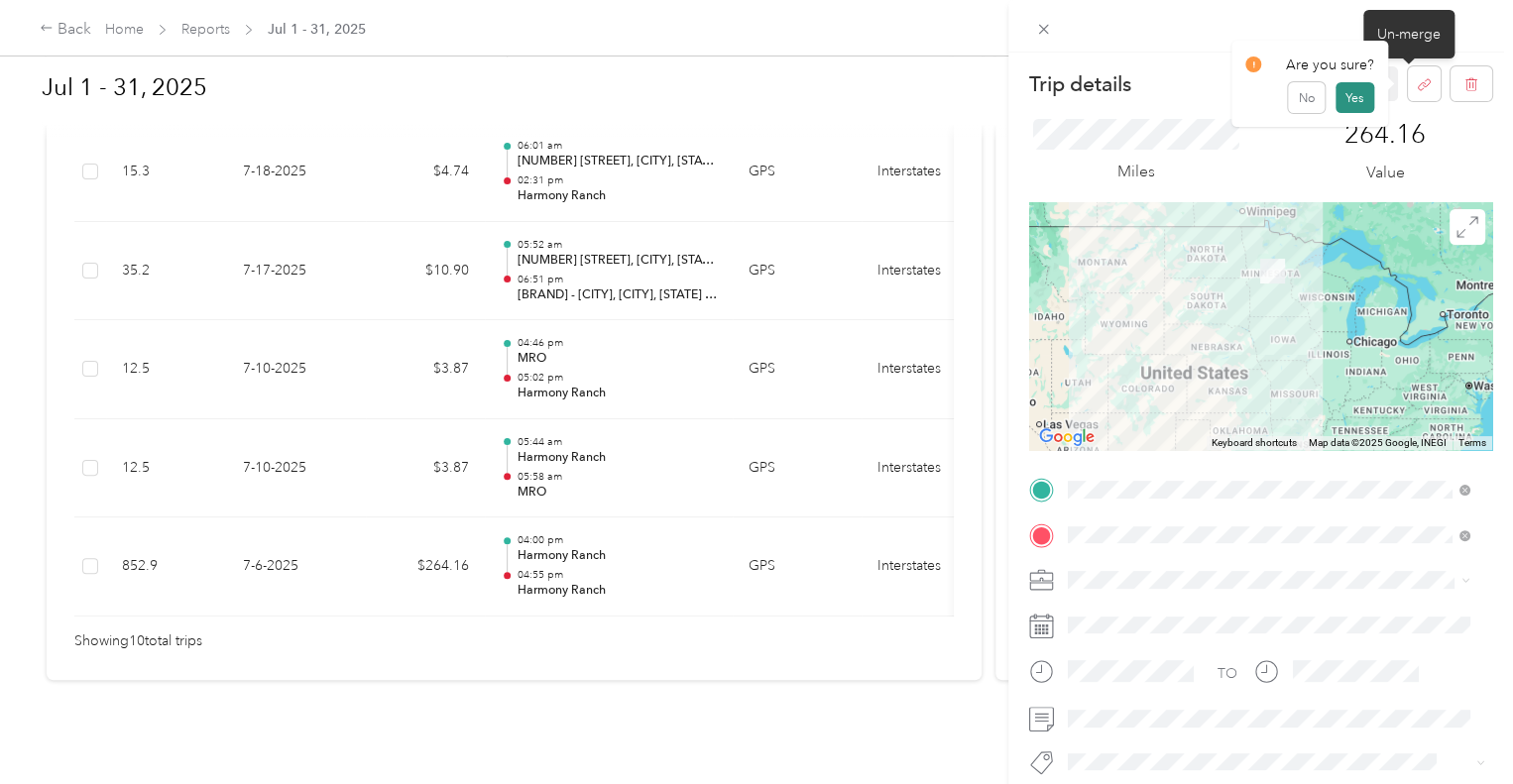 click on "Yes" at bounding box center (1354, 98) 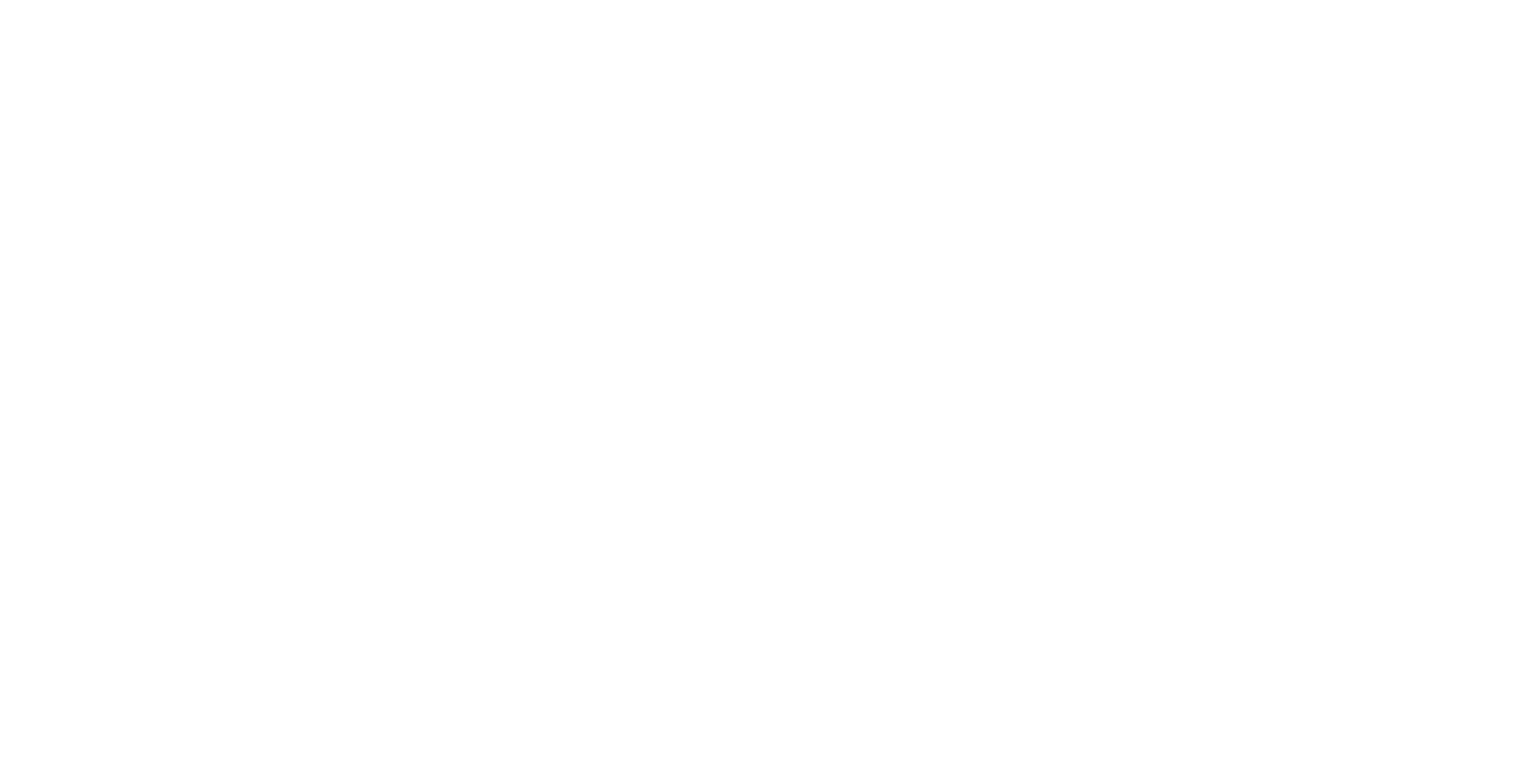 scroll, scrollTop: 0, scrollLeft: 0, axis: both 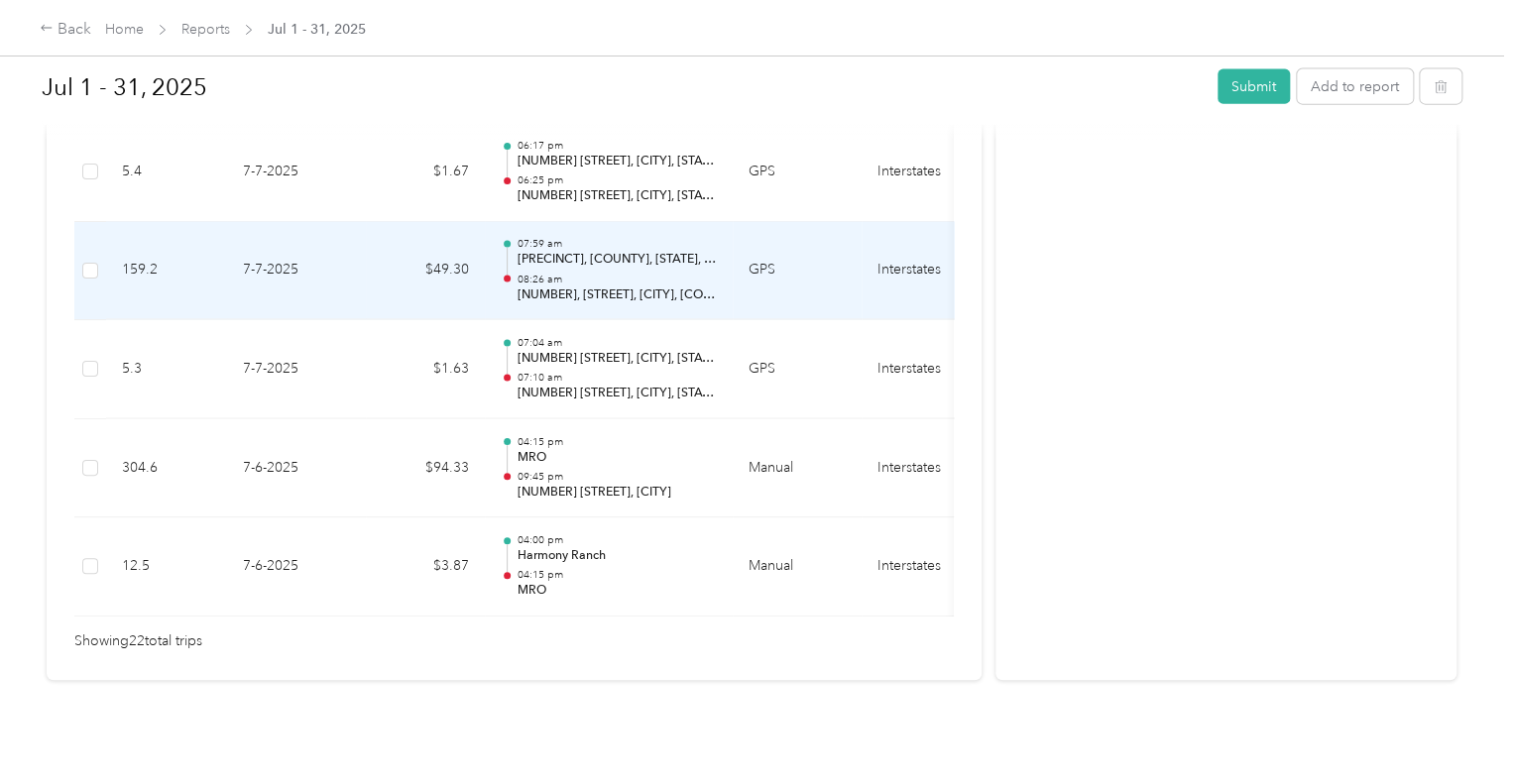 click on "Interstates" at bounding box center [936, 272] 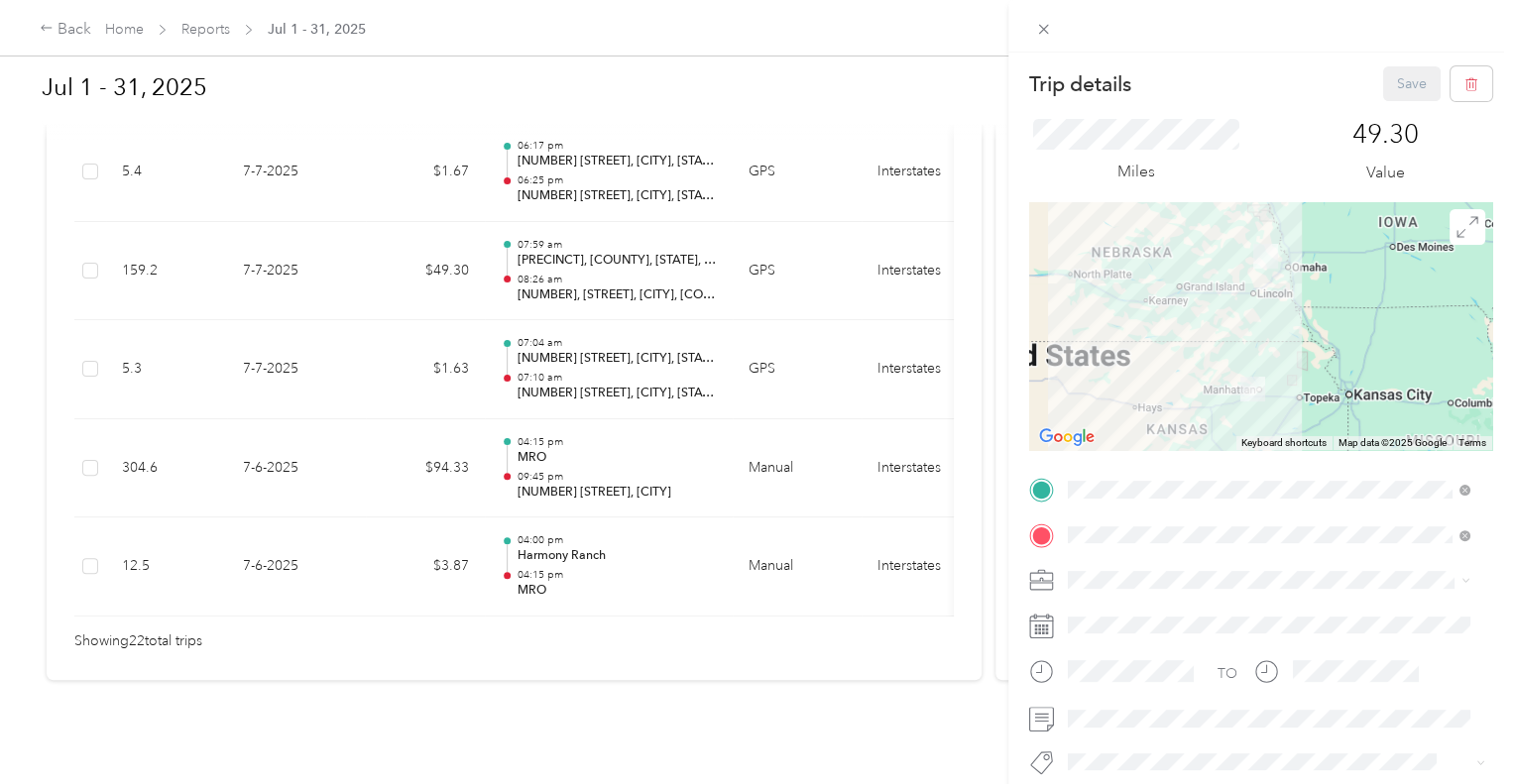 drag, startPoint x: 687, startPoint y: 600, endPoint x: 773, endPoint y: 591, distance: 86.46965 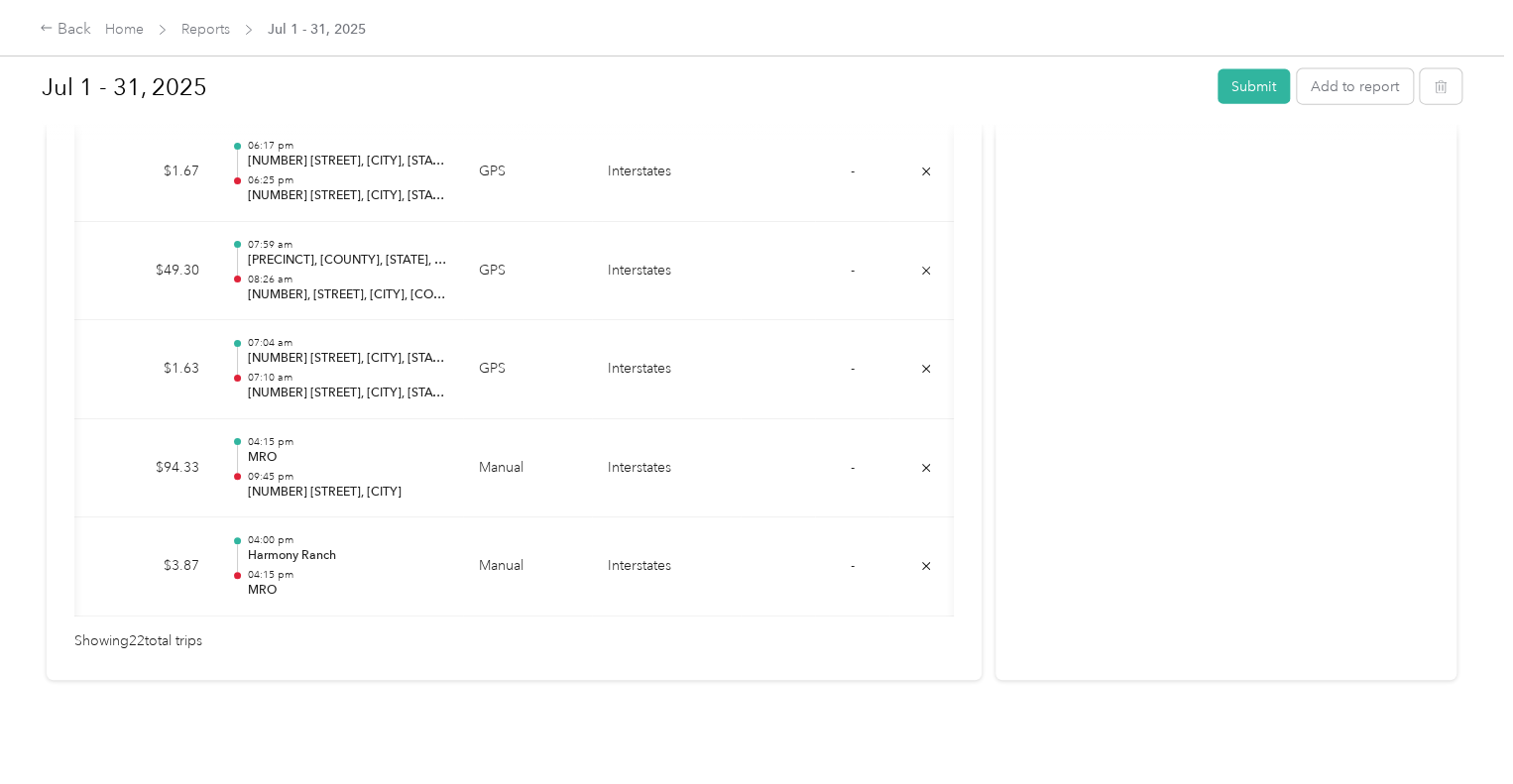 scroll, scrollTop: 0, scrollLeft: 282, axis: horizontal 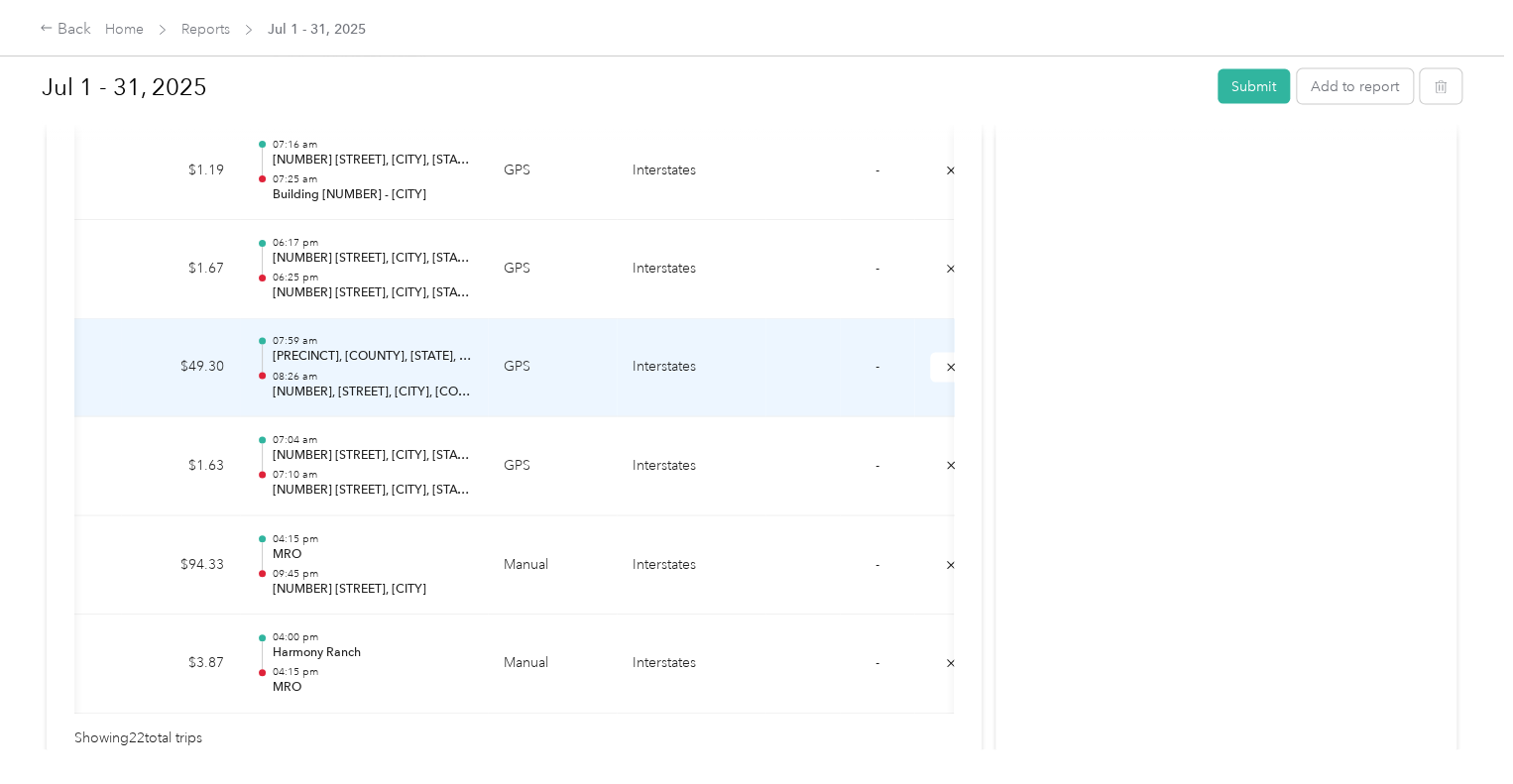 click on "-" at bounding box center (877, 367) 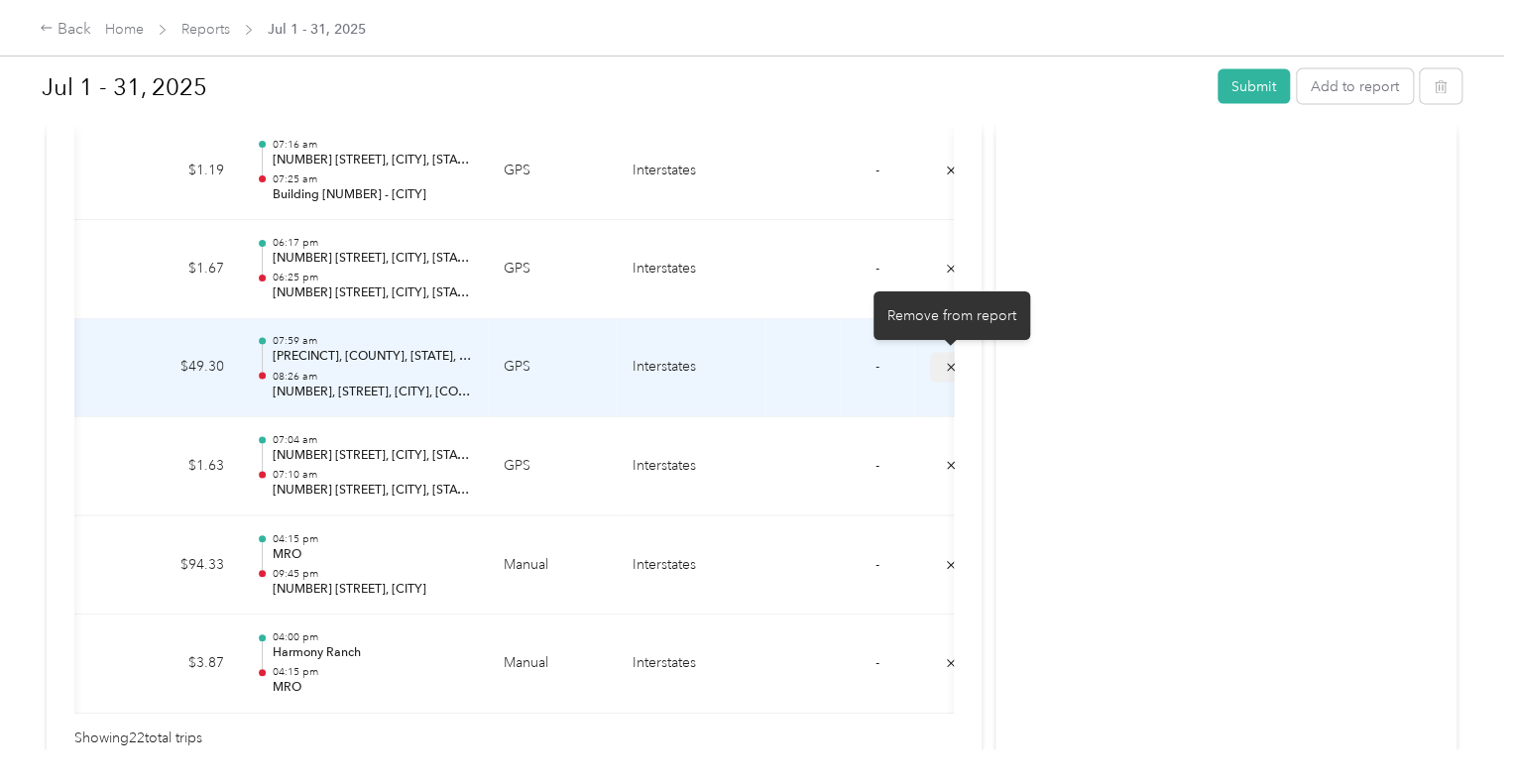 click 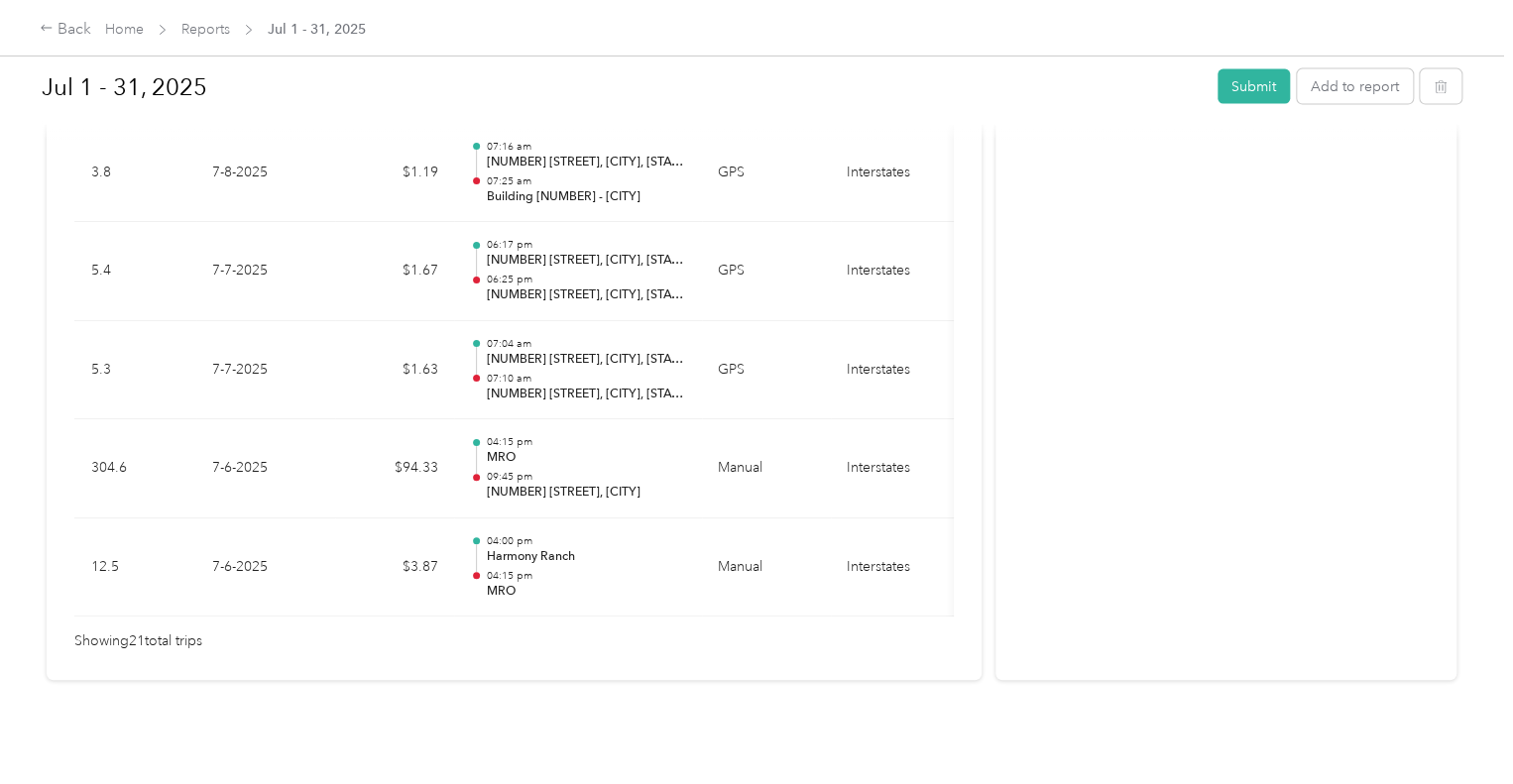 scroll, scrollTop: 0, scrollLeft: 0, axis: both 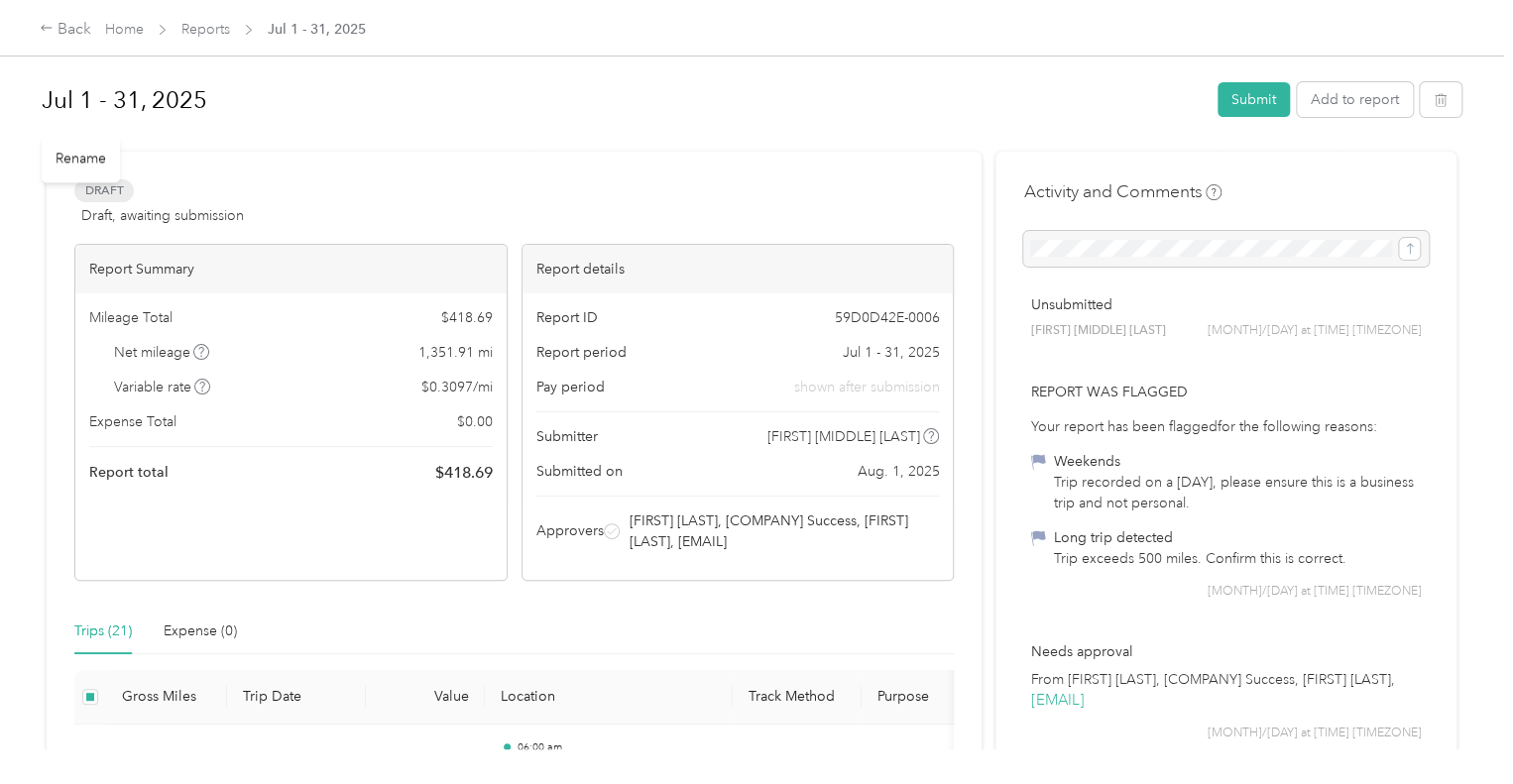 click on "Jul 1 - 31, 2025" at bounding box center (623, 100) 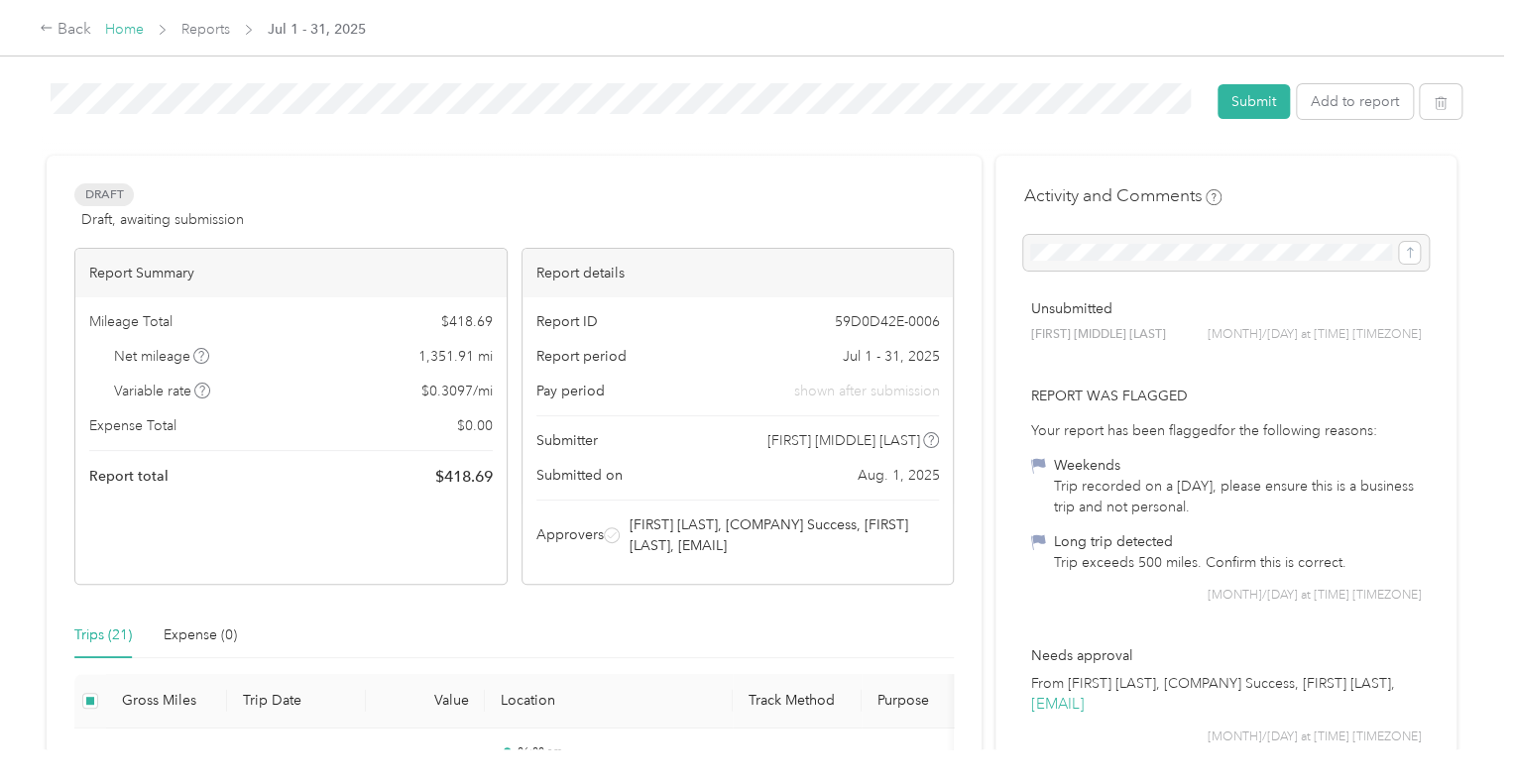 click on "Home" at bounding box center [124, 29] 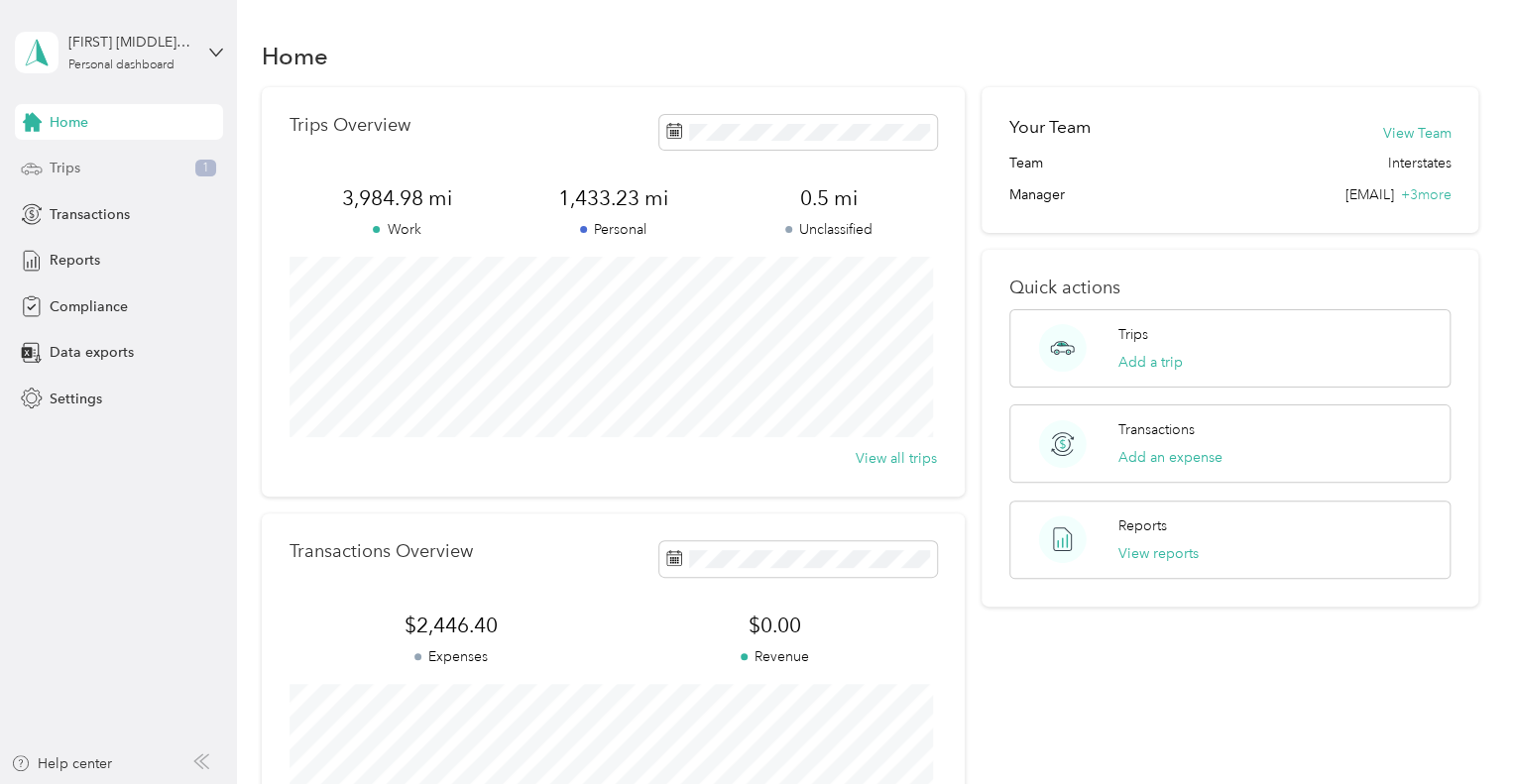 click on "Trips 1" at bounding box center [119, 168] 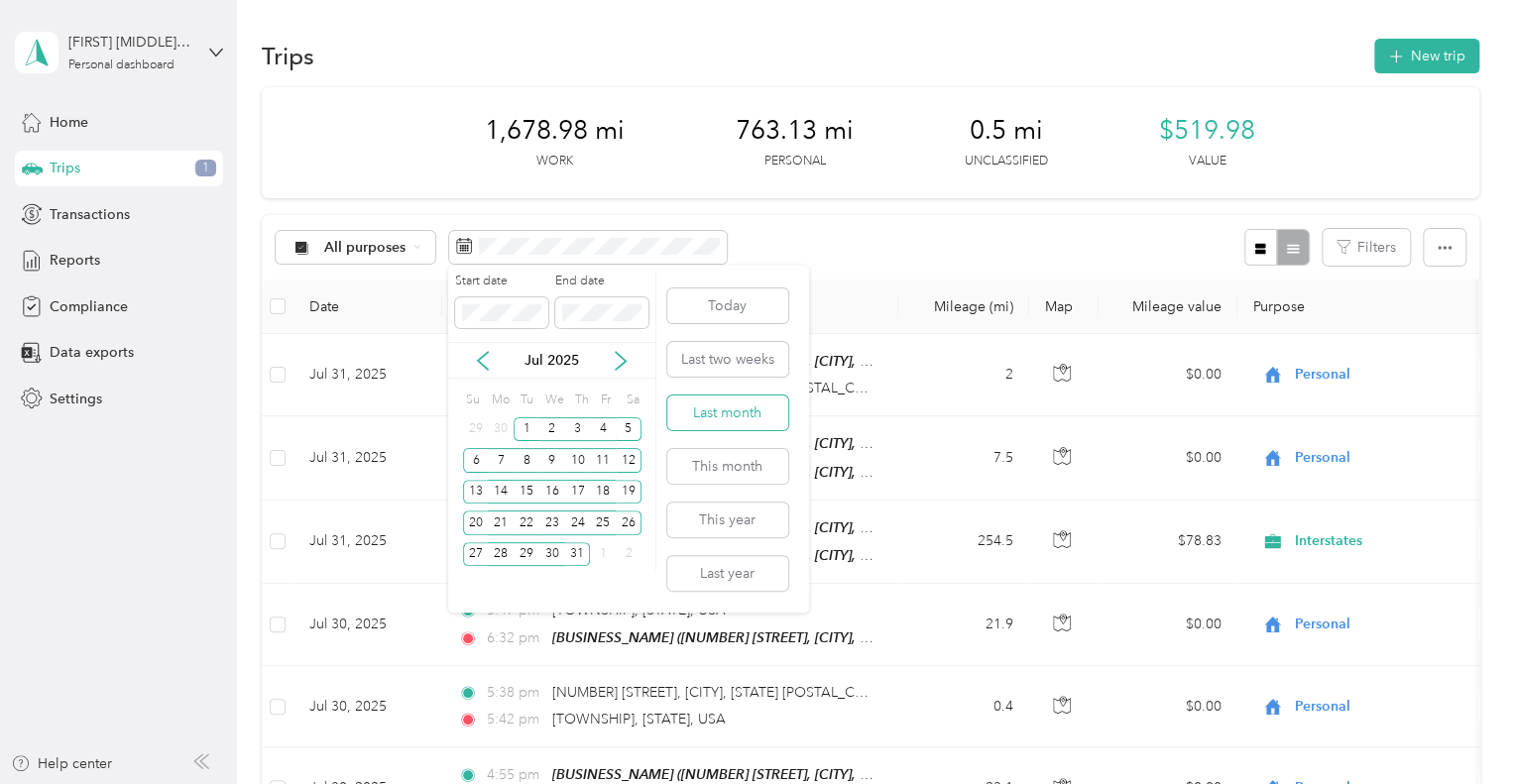 click on "Last month" at bounding box center [728, 412] 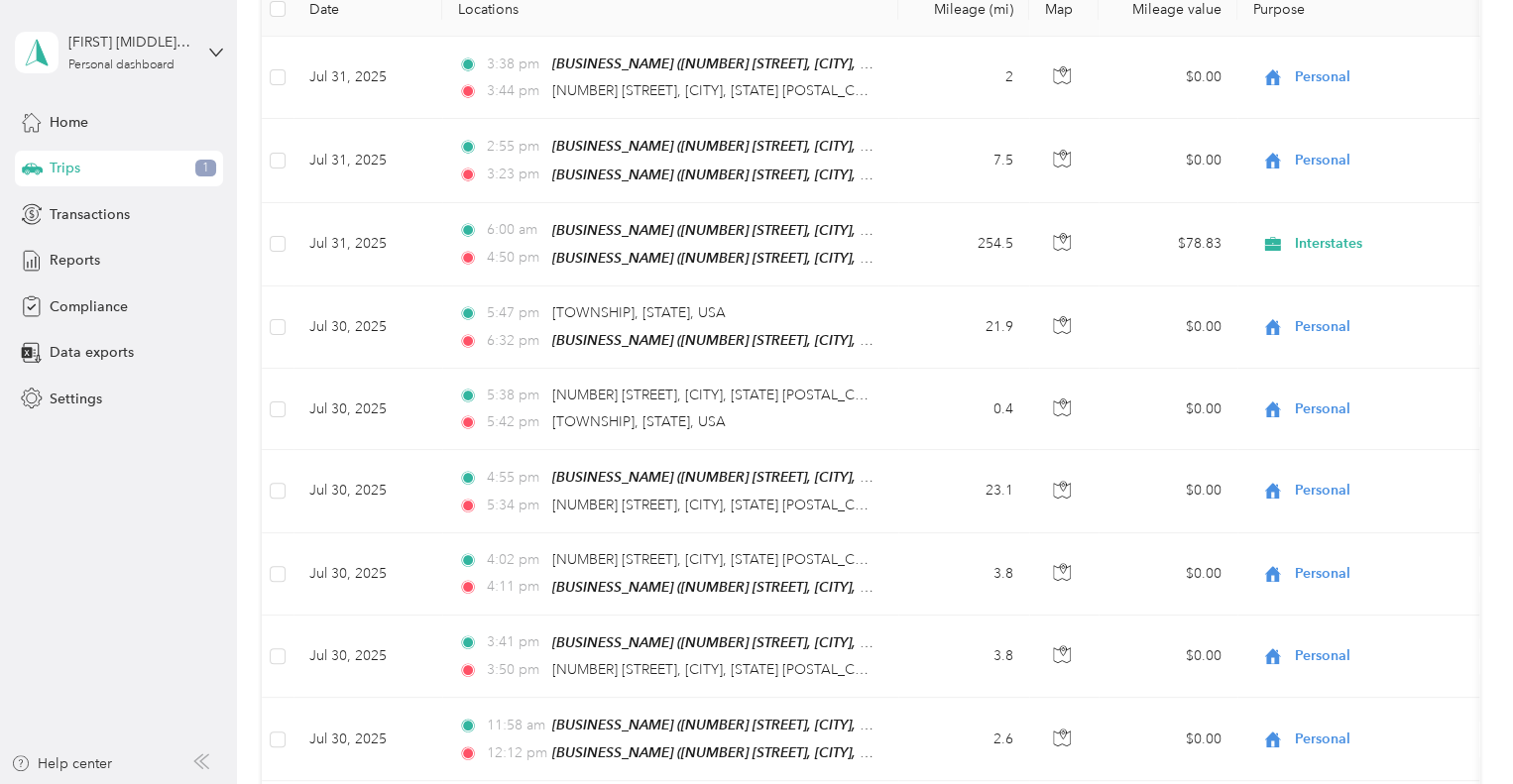 scroll, scrollTop: 0, scrollLeft: 0, axis: both 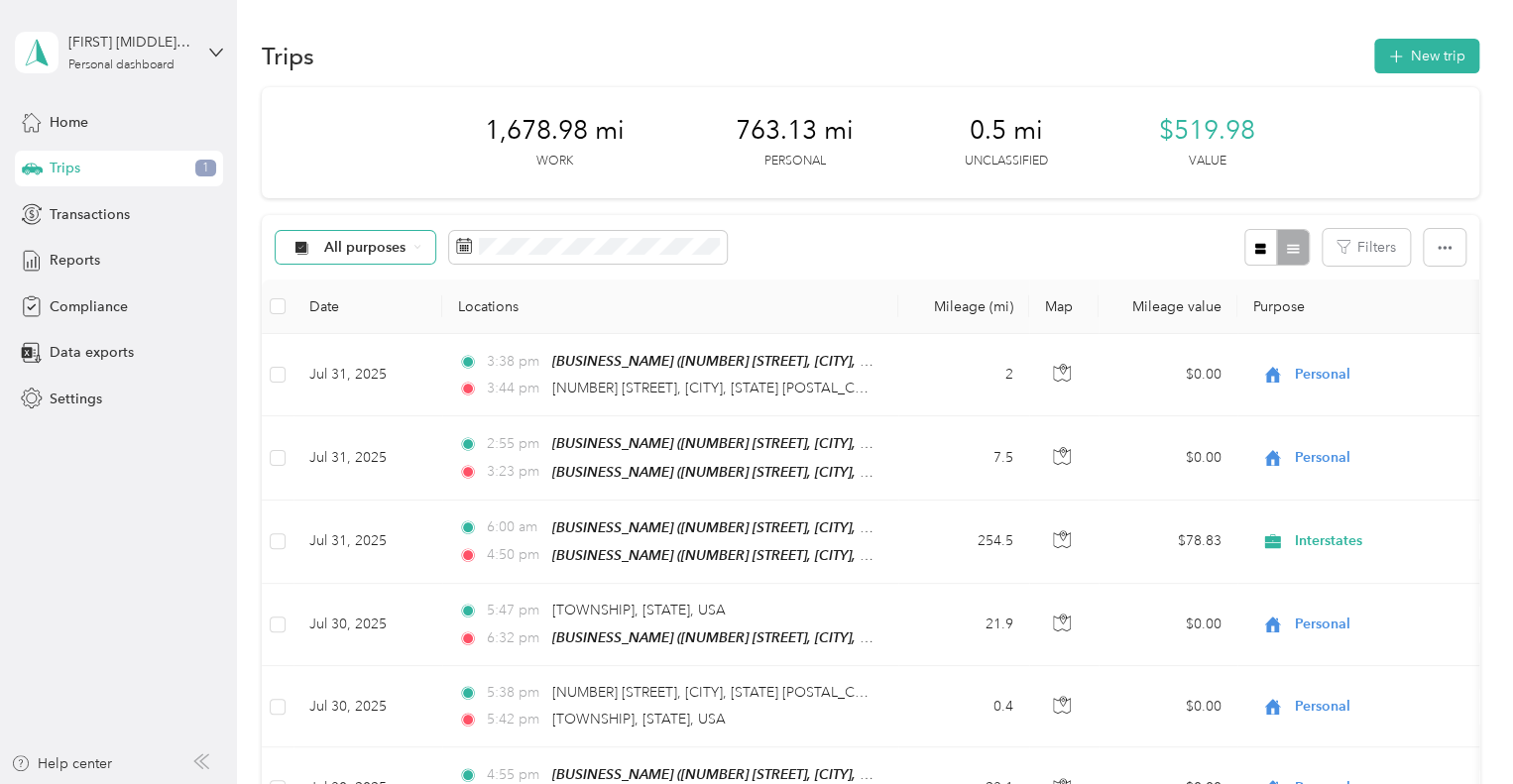 click on "All purposes" at bounding box center (365, 248) 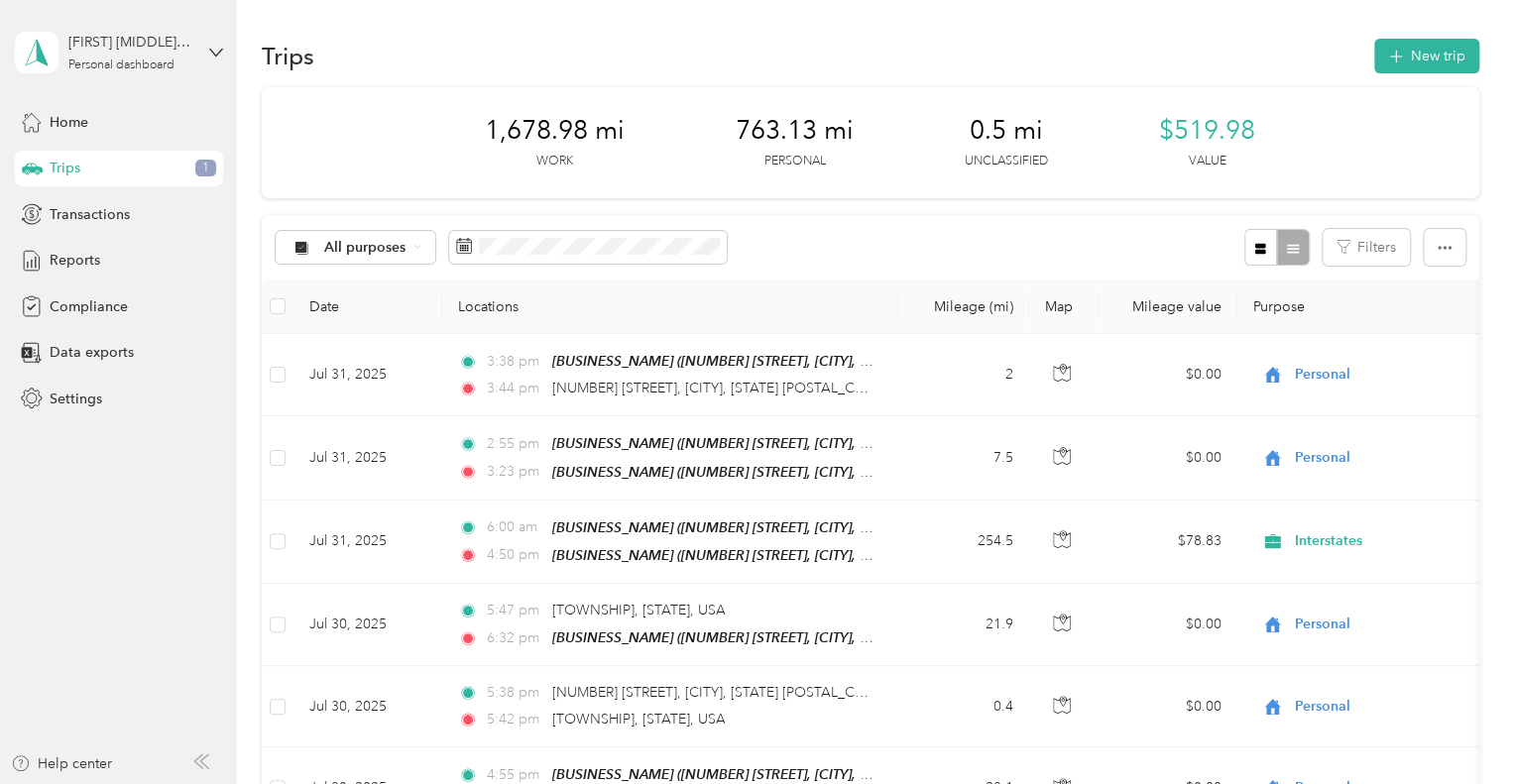 drag, startPoint x: 356, startPoint y: 351, endPoint x: 397, endPoint y: 277, distance: 84.59905 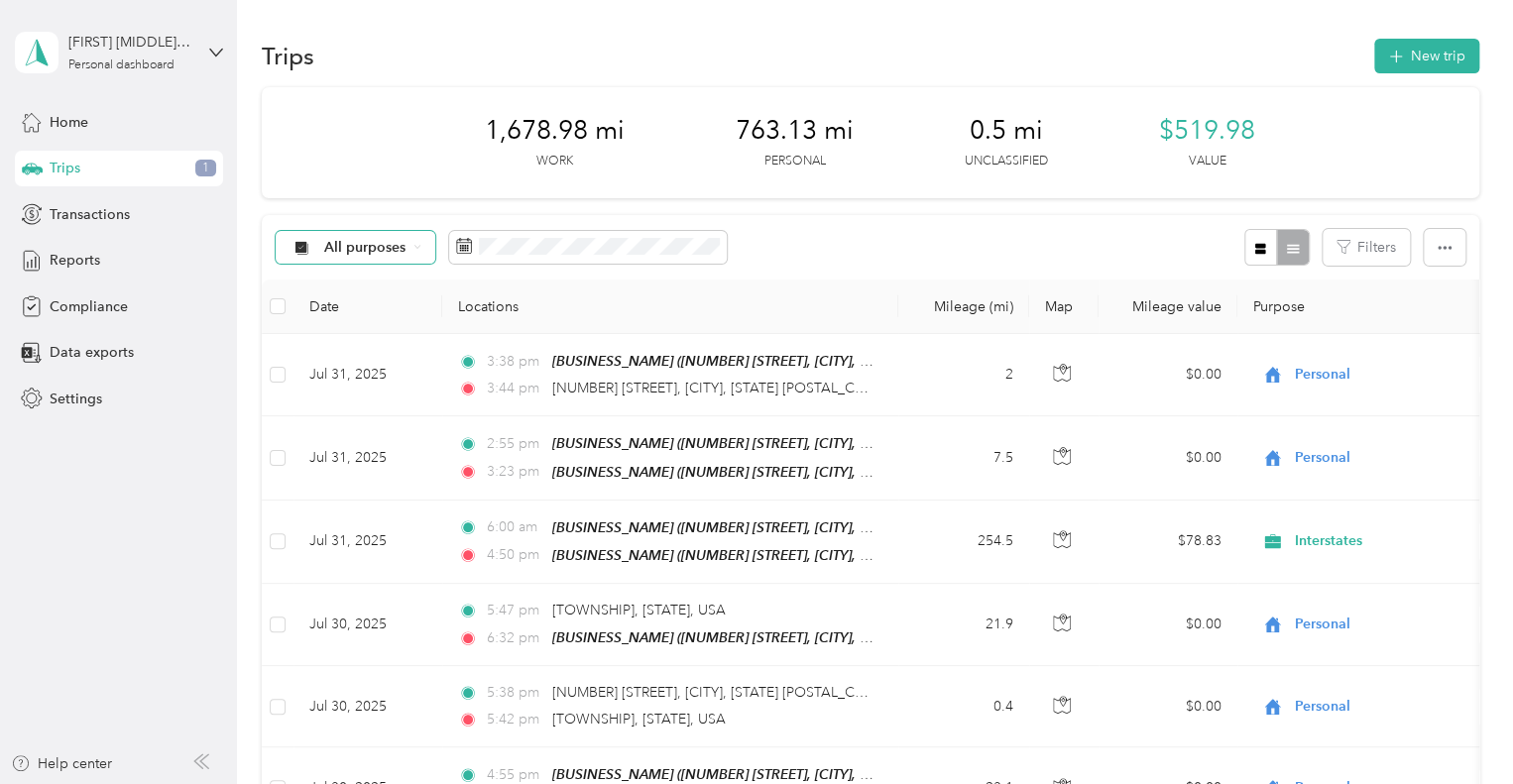 click on "All purposes" at bounding box center (365, 248) 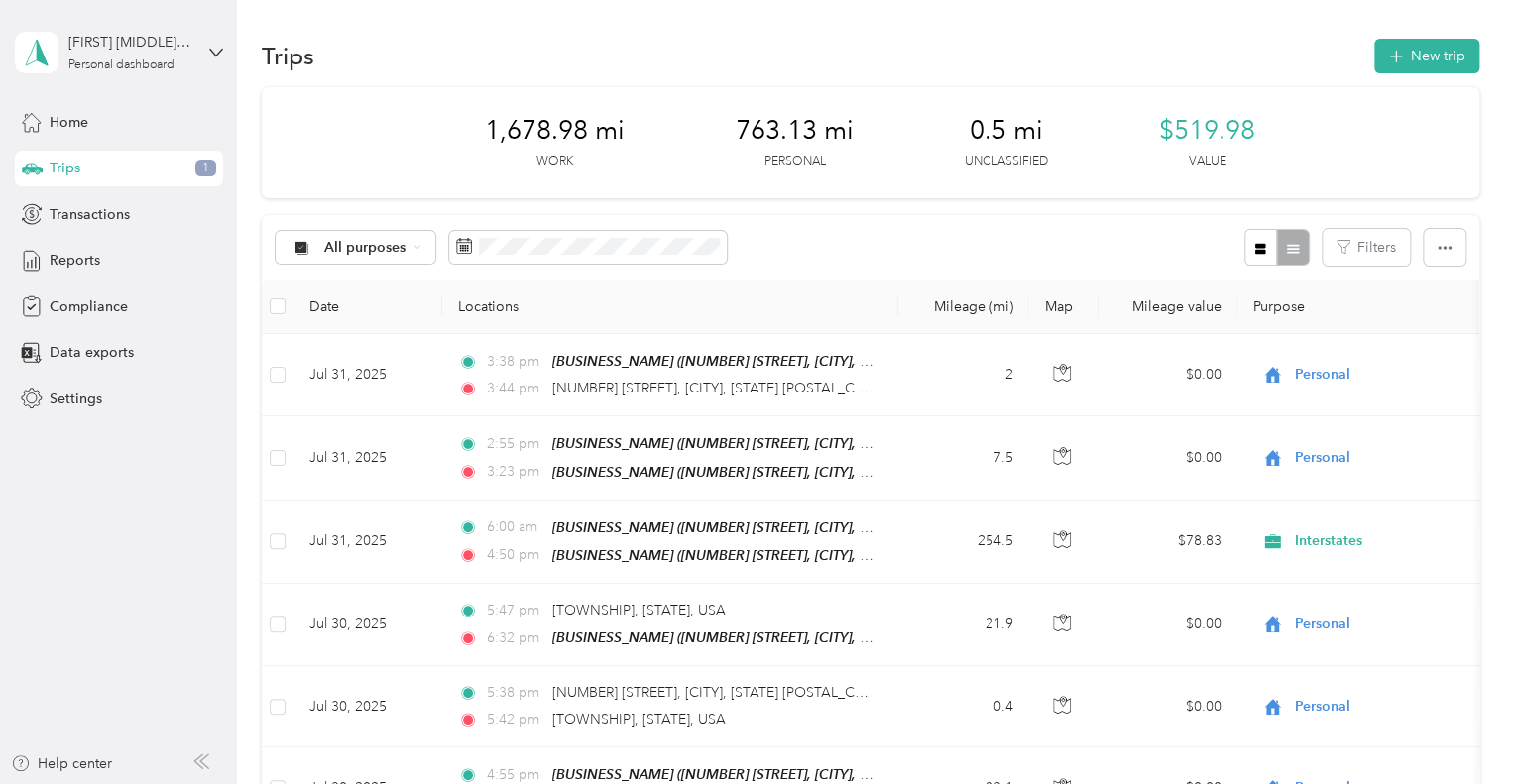 click on "Interstates" at bounding box center [355, 352] 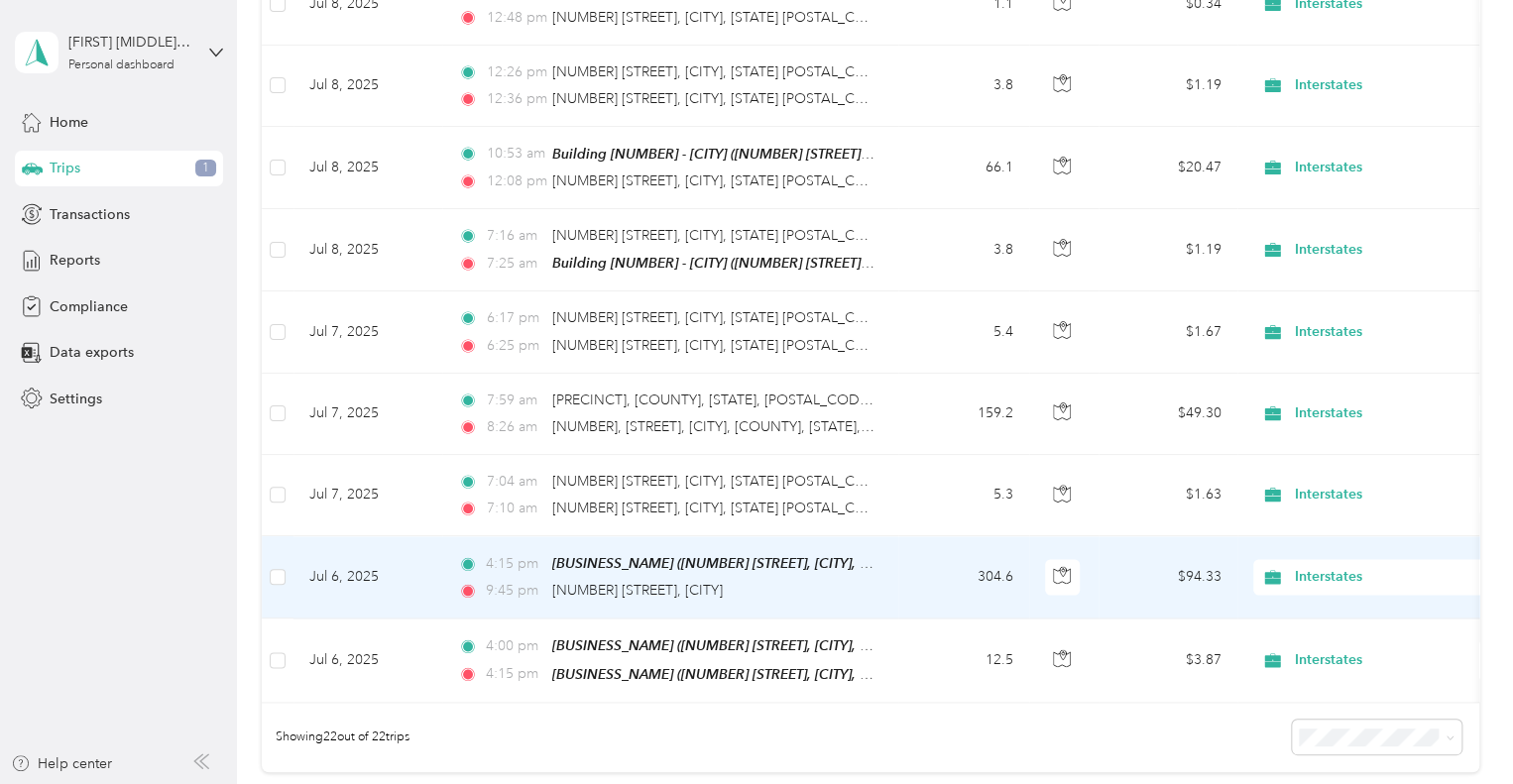 scroll, scrollTop: 1697, scrollLeft: 0, axis: vertical 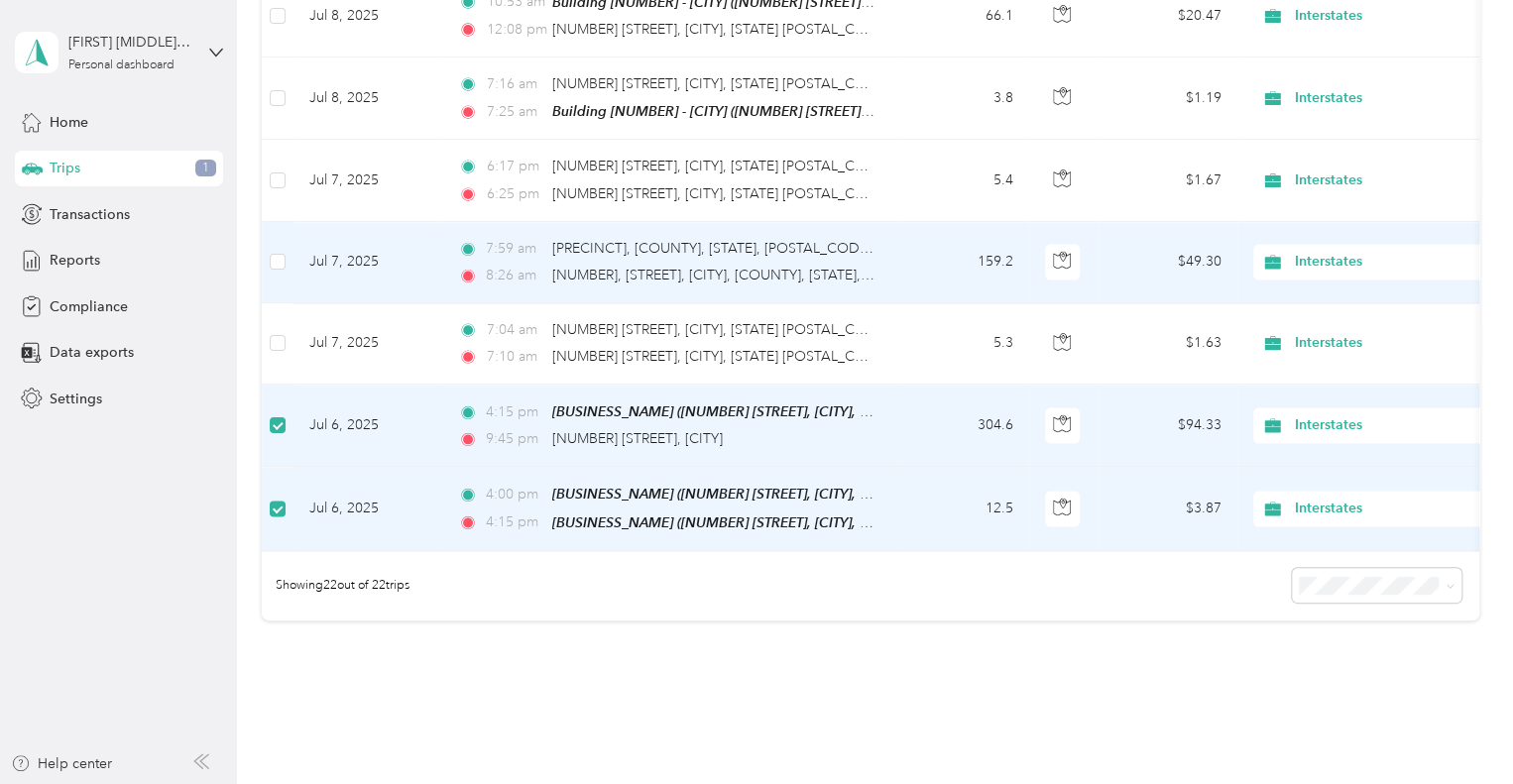 click on "Interstates" at bounding box center (1385, 262) 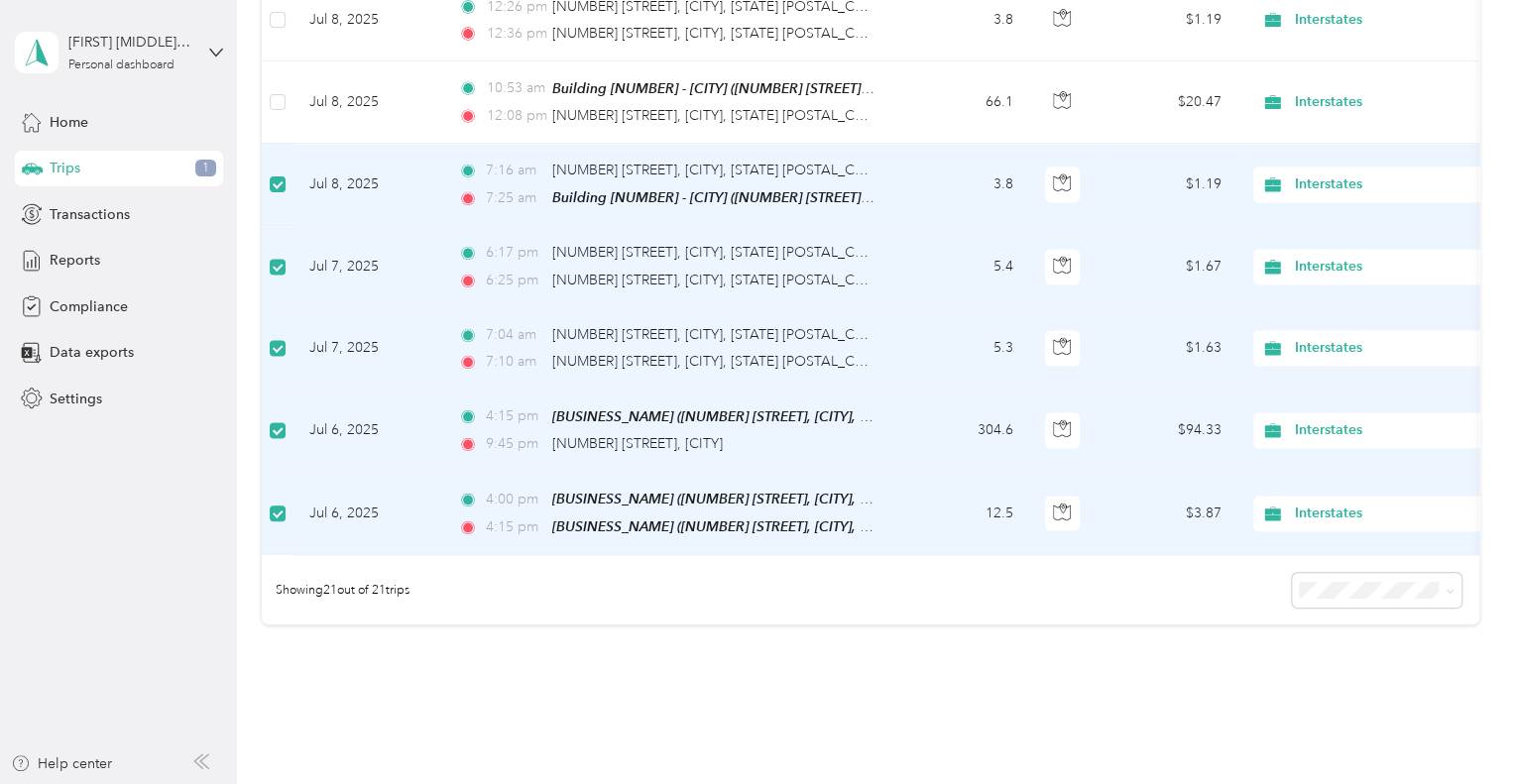 scroll, scrollTop: 1298, scrollLeft: 0, axis: vertical 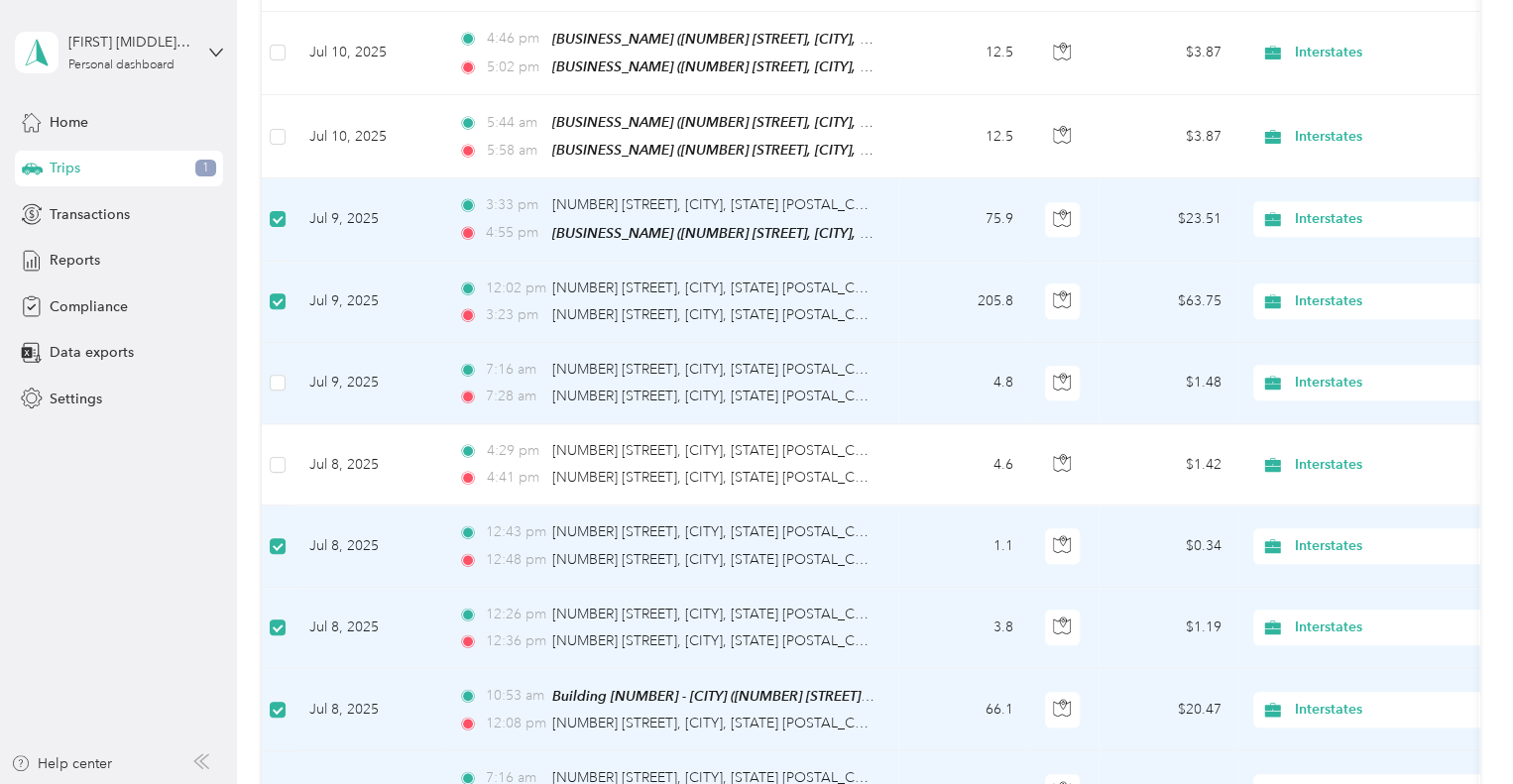 click at bounding box center (278, 384) 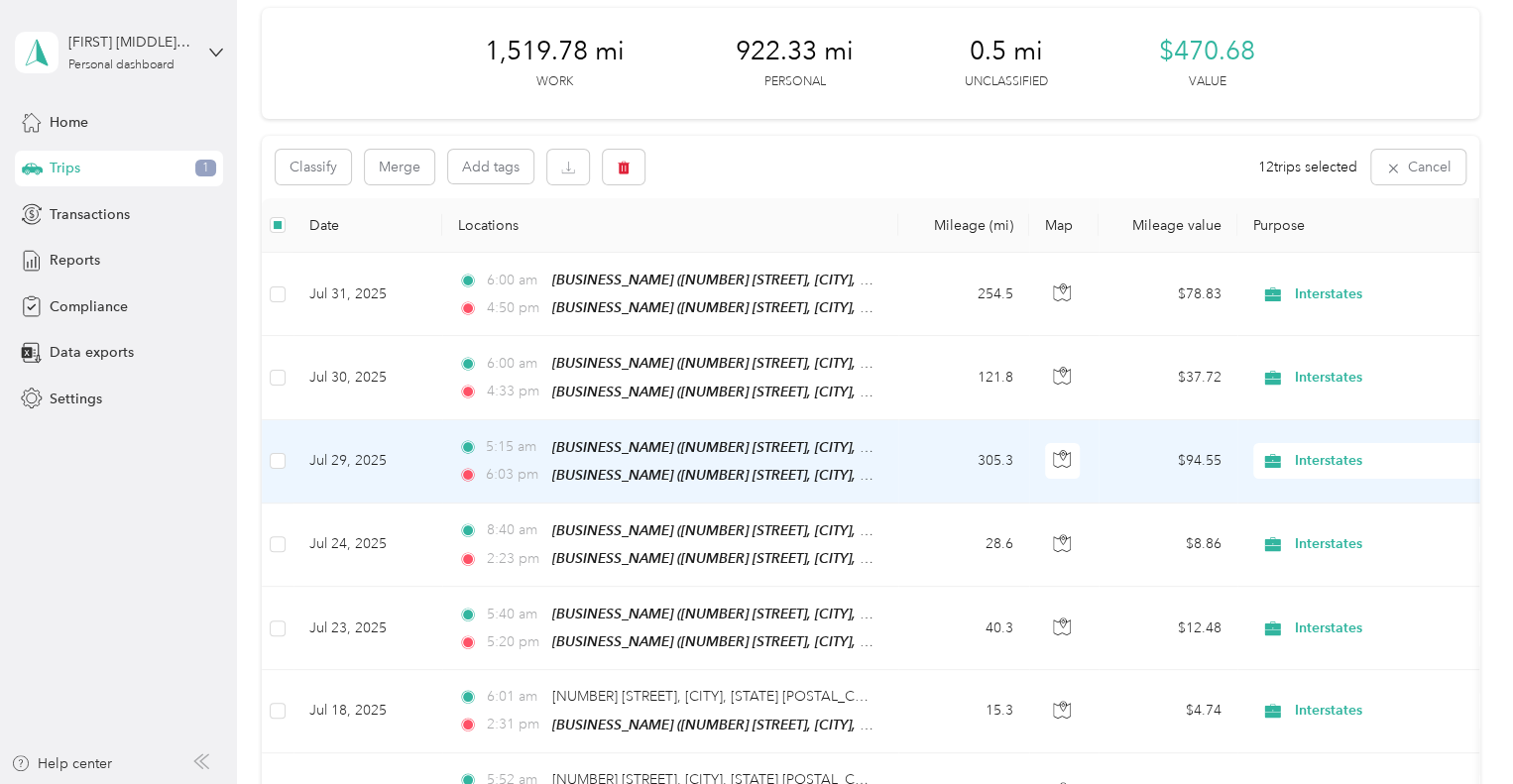 scroll, scrollTop: 0, scrollLeft: 0, axis: both 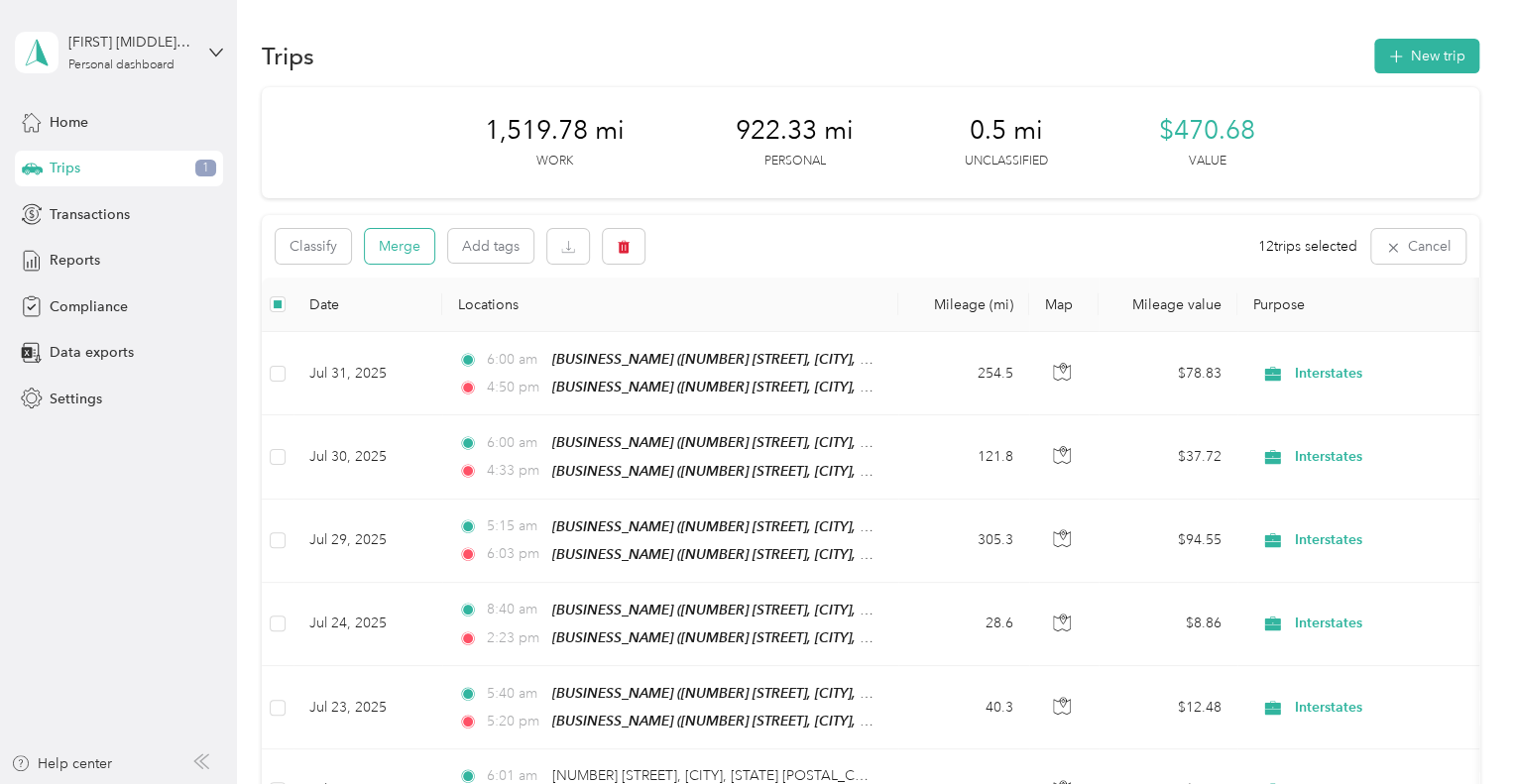click on "Merge" at bounding box center (400, 246) 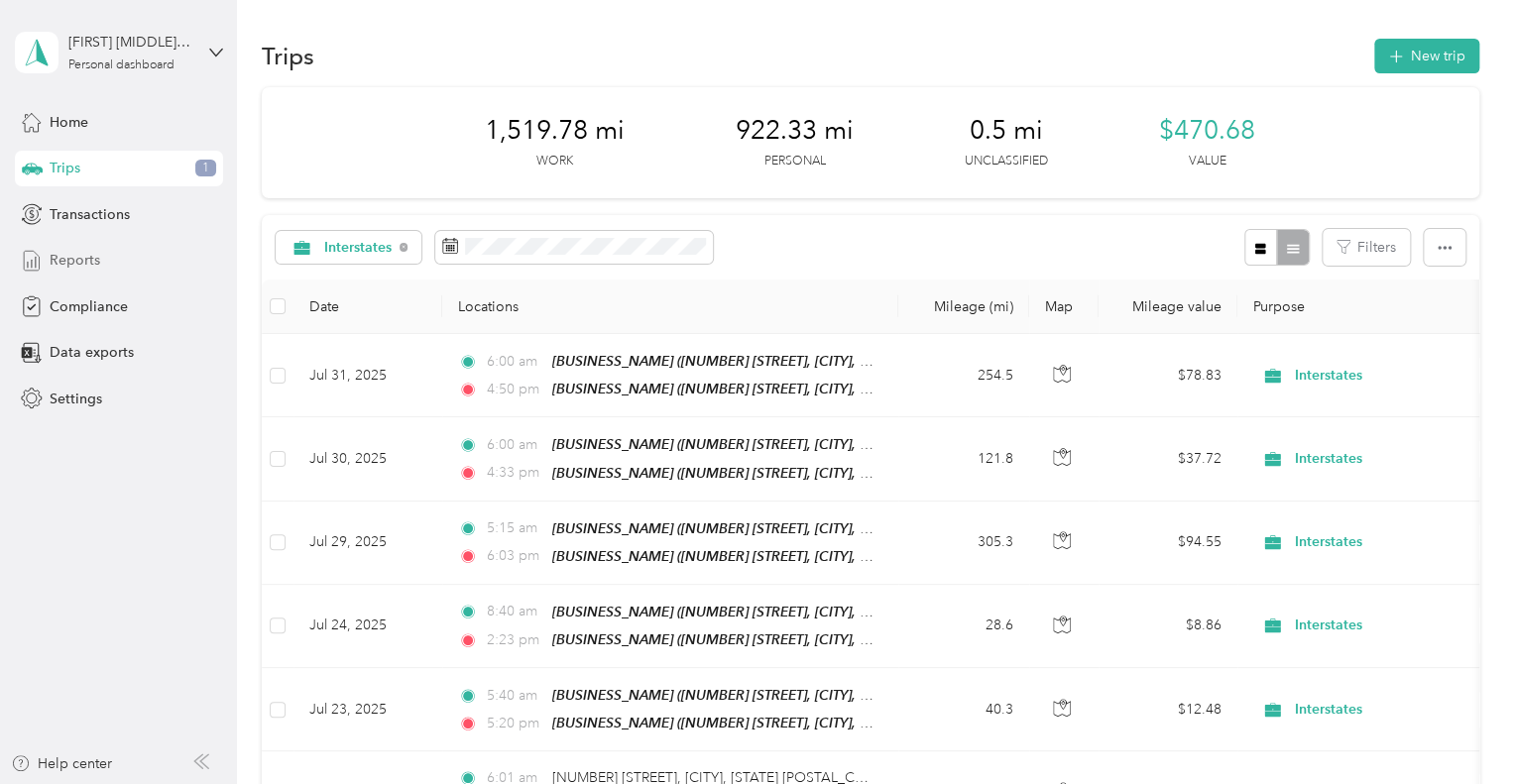 click on "Reports" at bounding box center [74, 260] 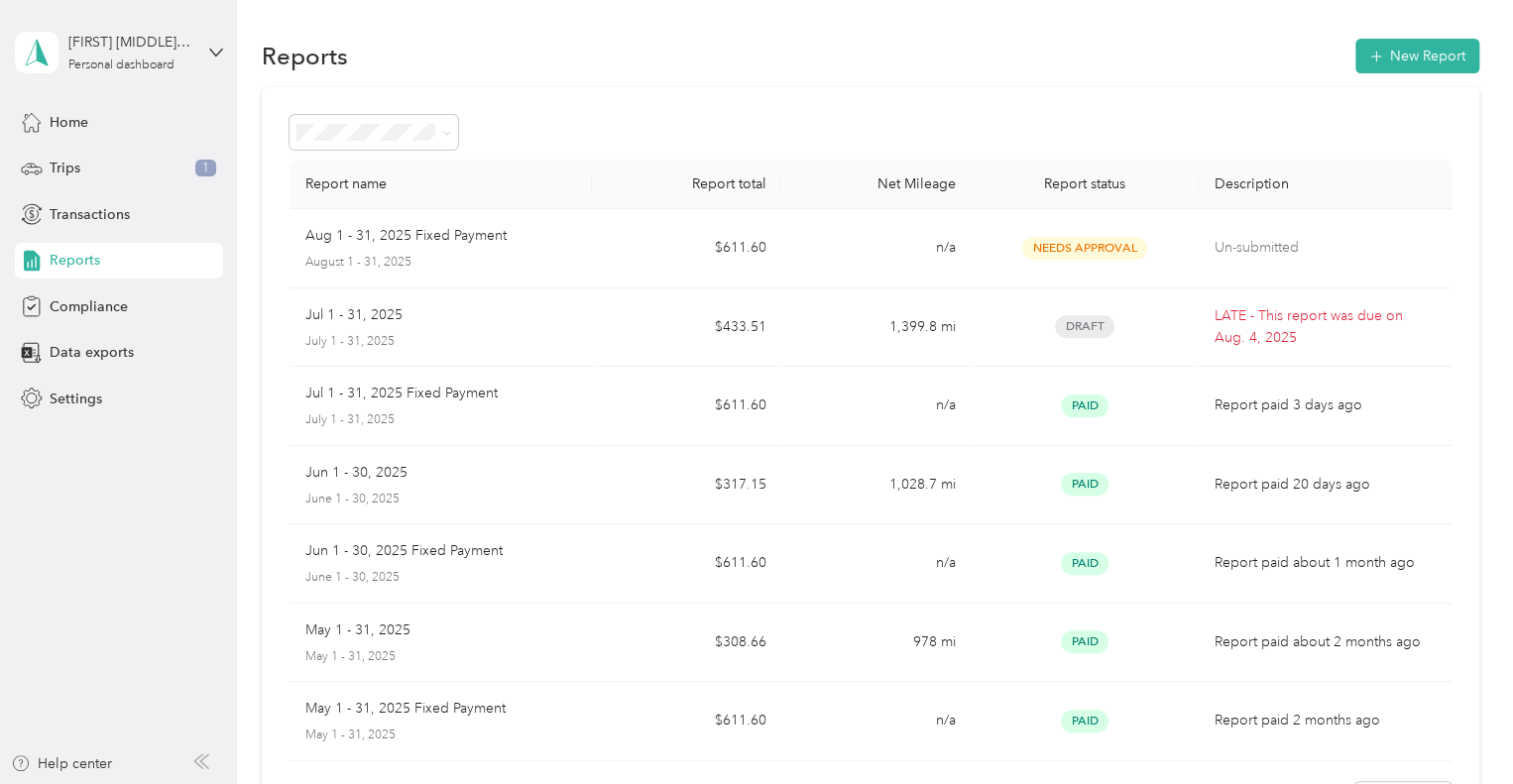 click on "Reports New Report" at bounding box center [871, 56] 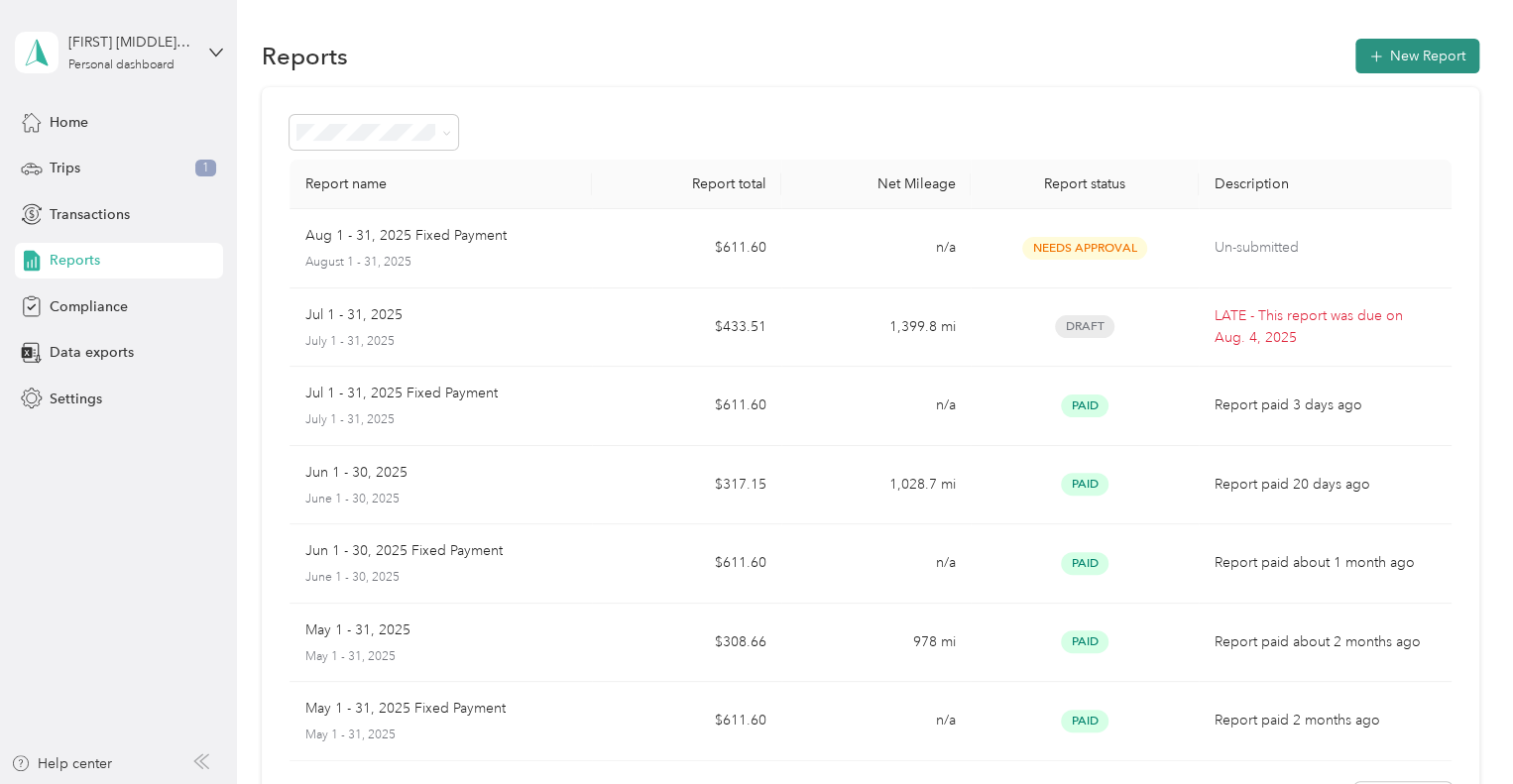 click on "New Report" at bounding box center (1417, 56) 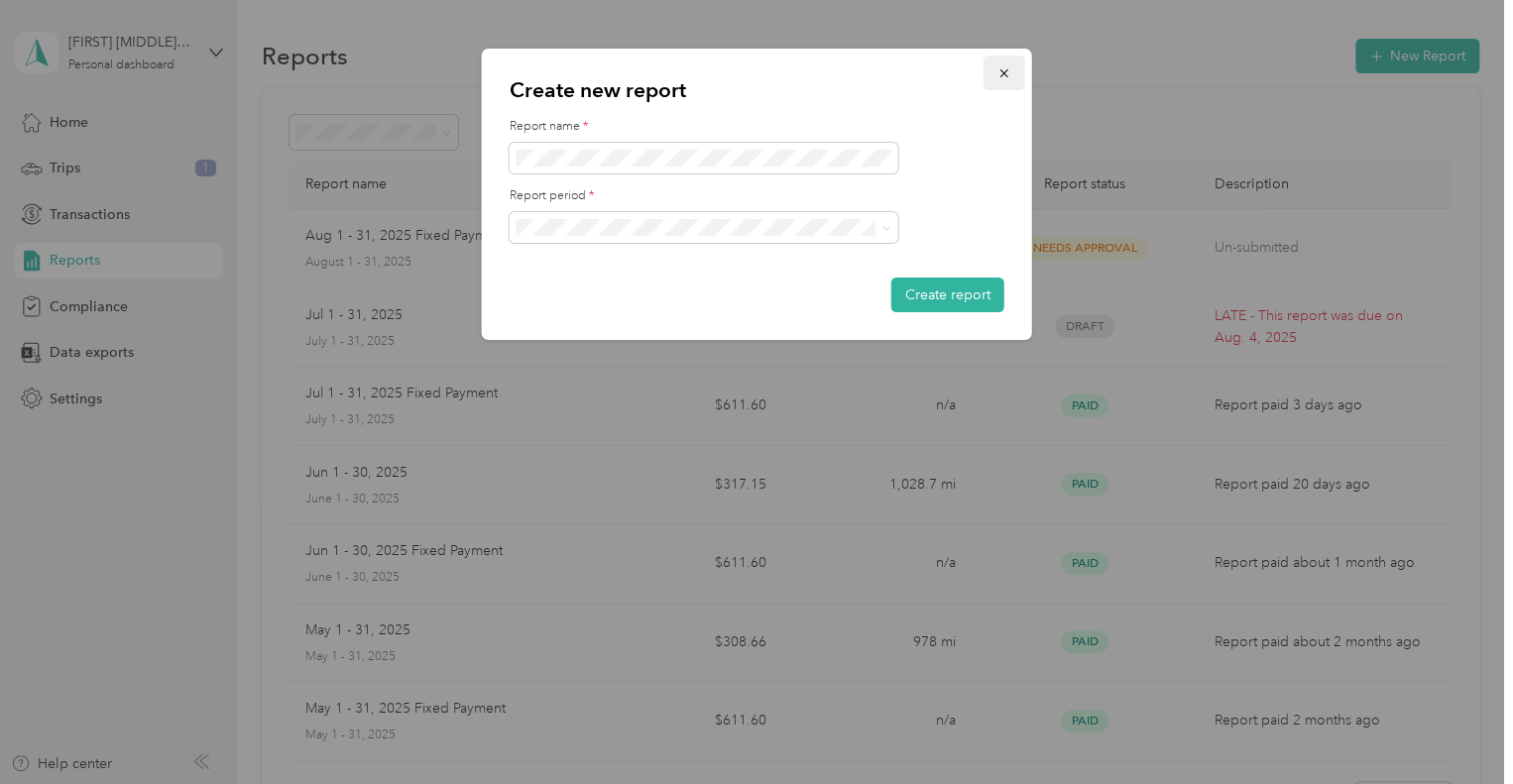 click 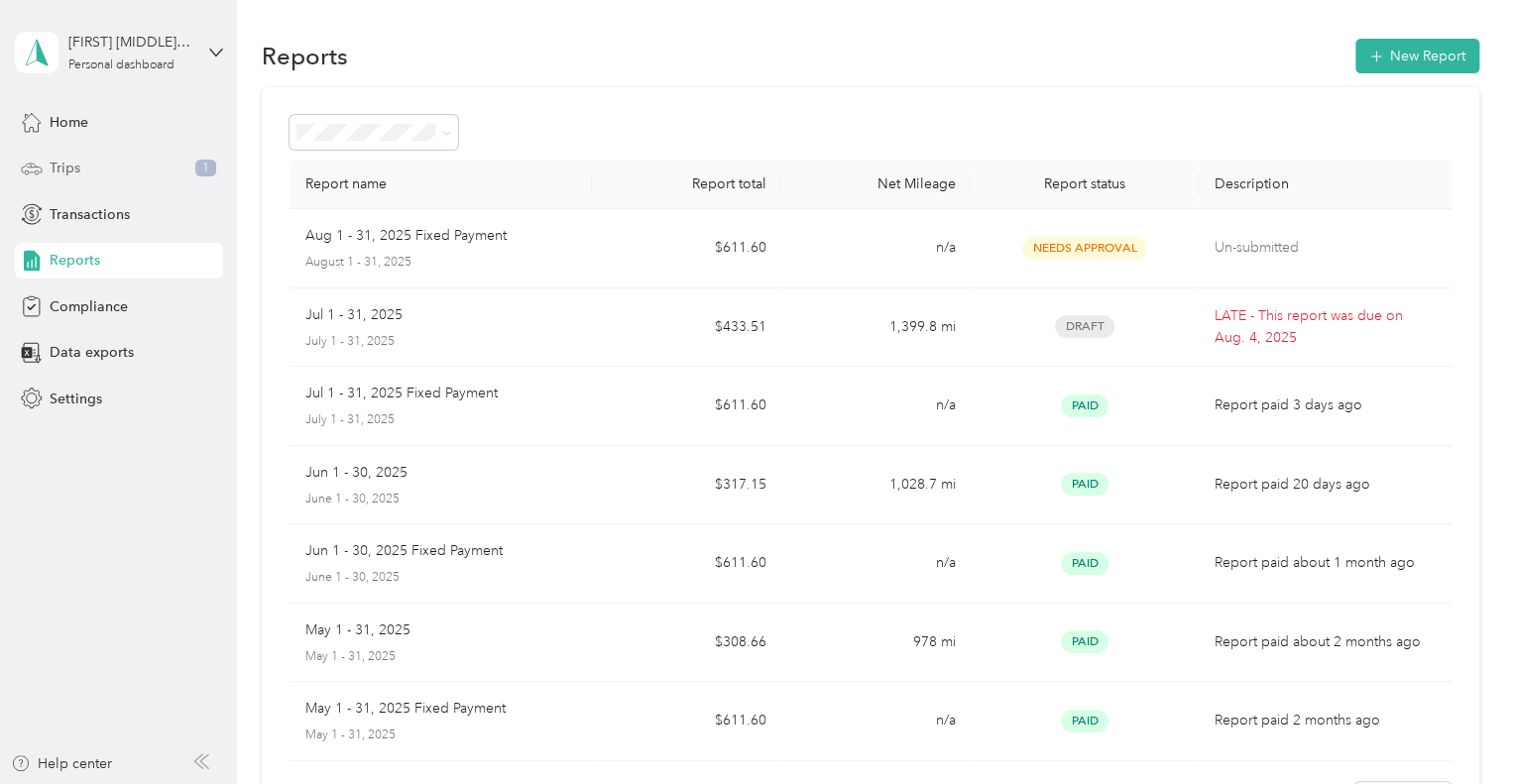 click on "Trips" at bounding box center (64, 168) 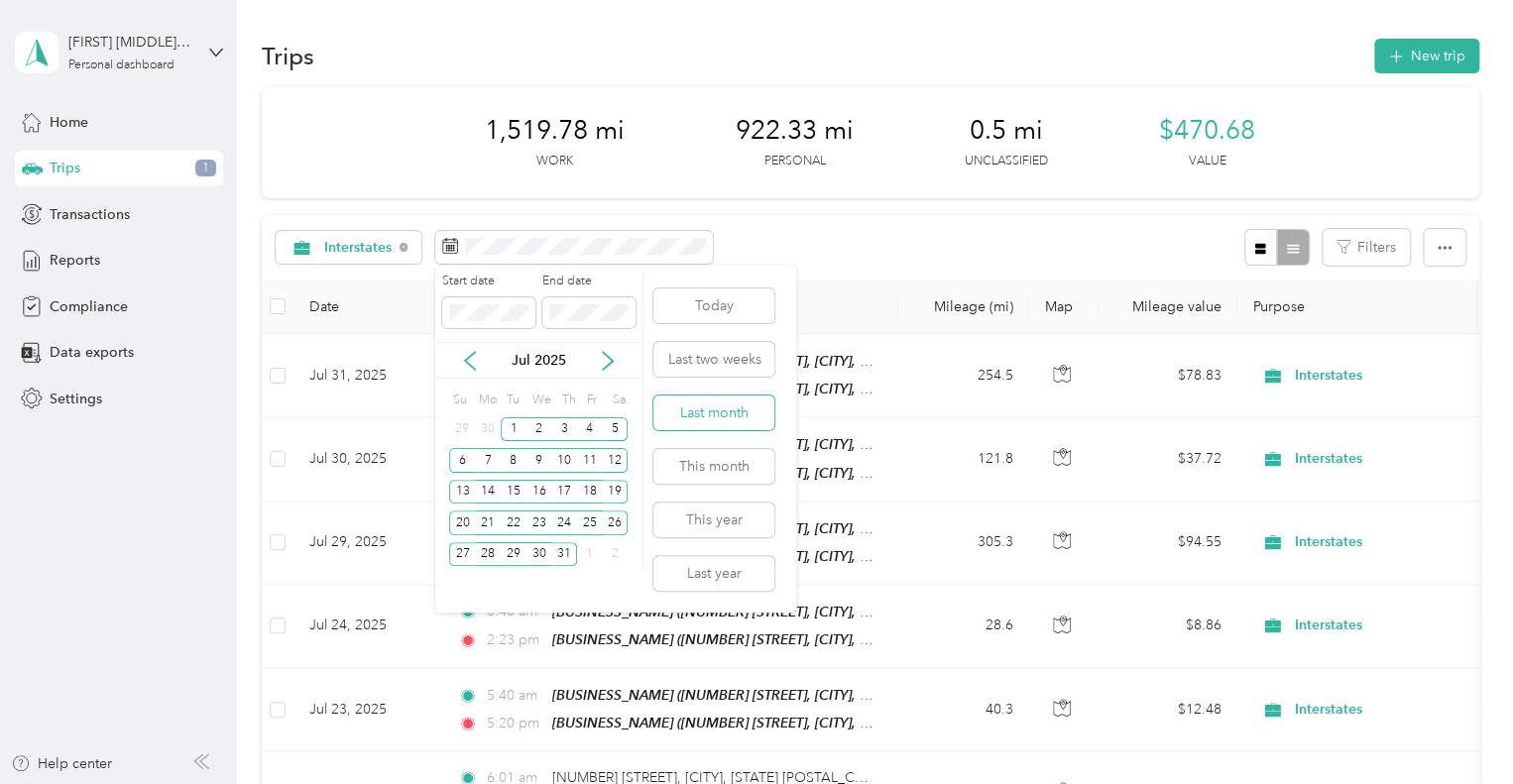 click on "Last month" at bounding box center (714, 412) 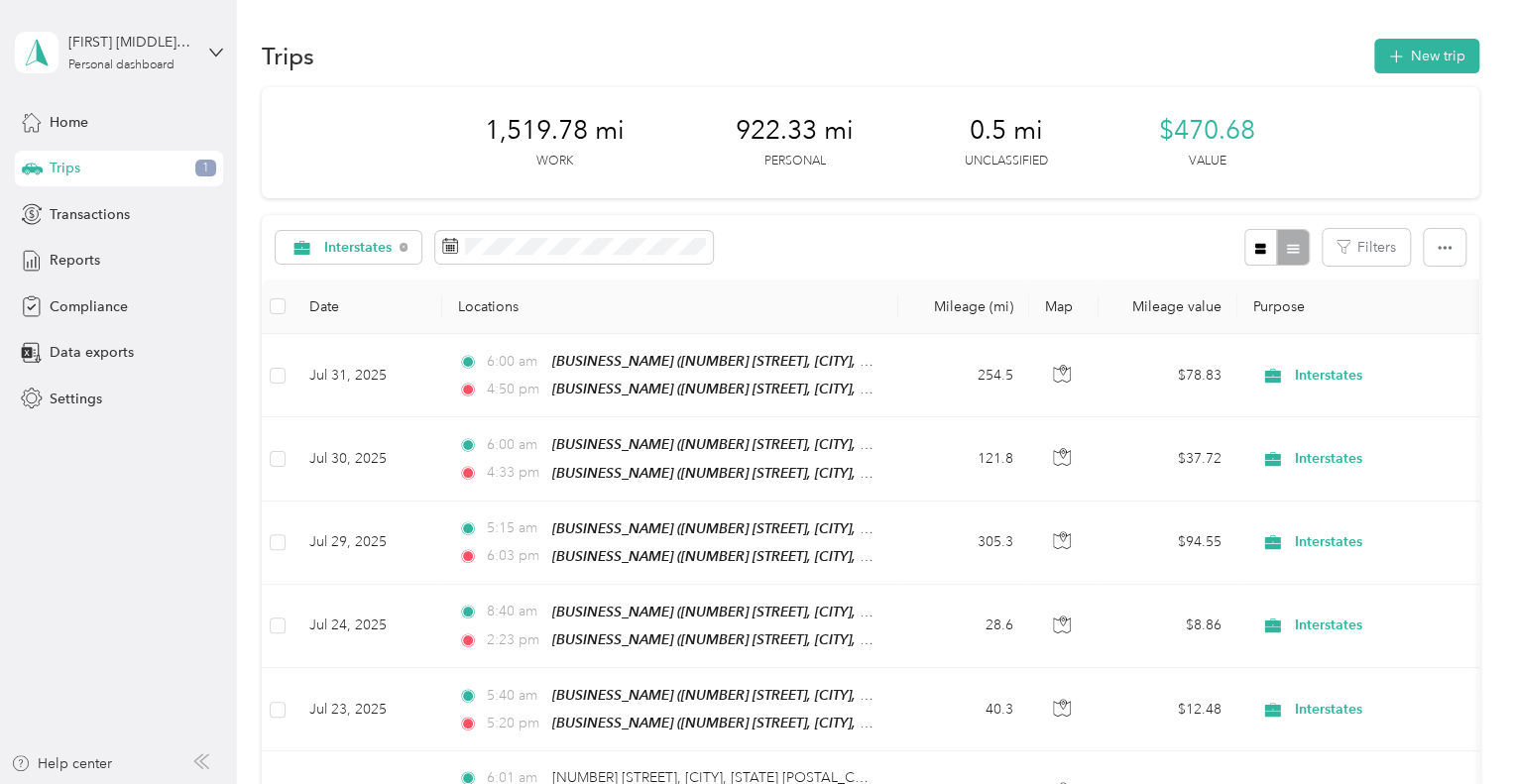 scroll, scrollTop: 0, scrollLeft: 0, axis: both 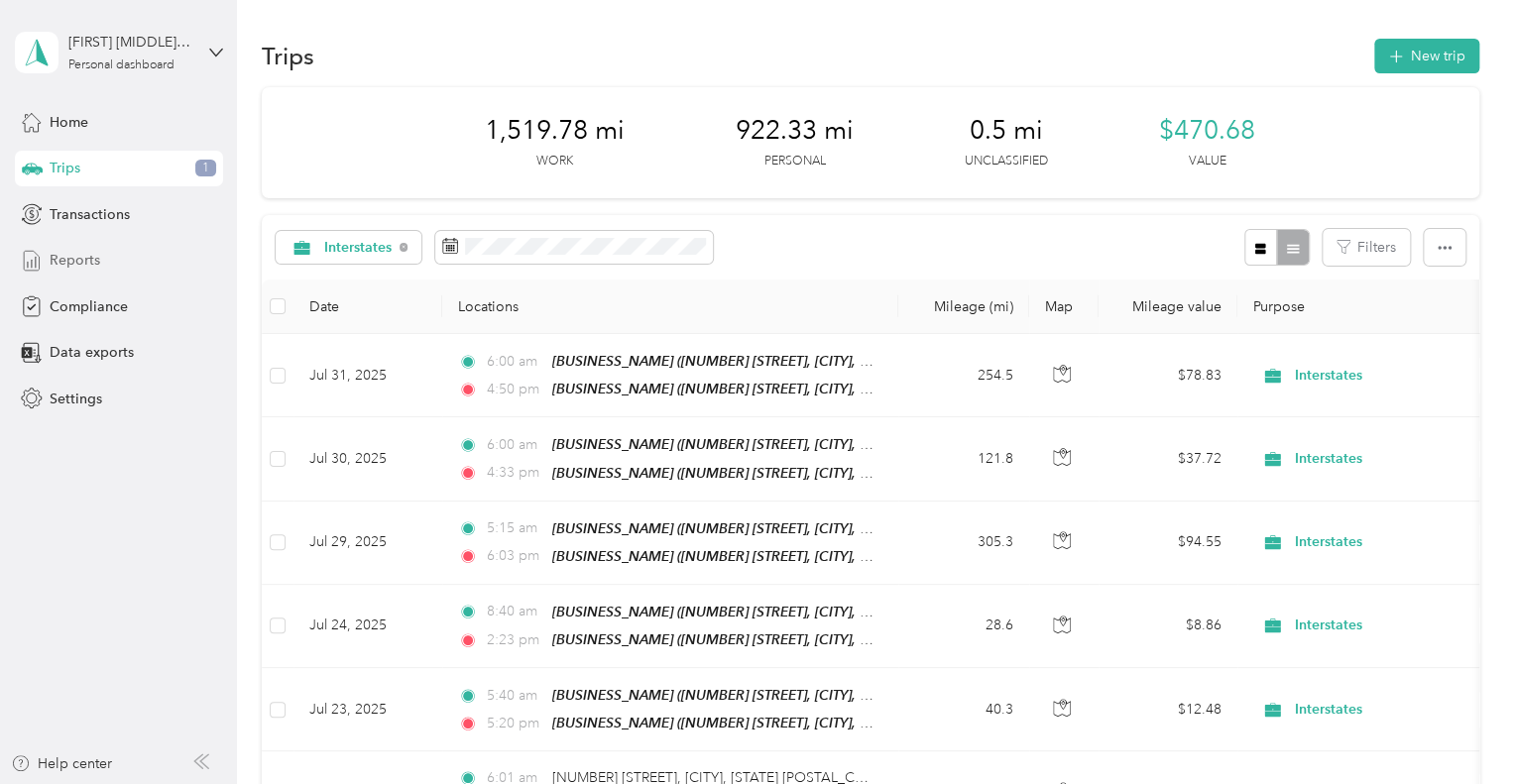 click on "Reports" at bounding box center (119, 261) 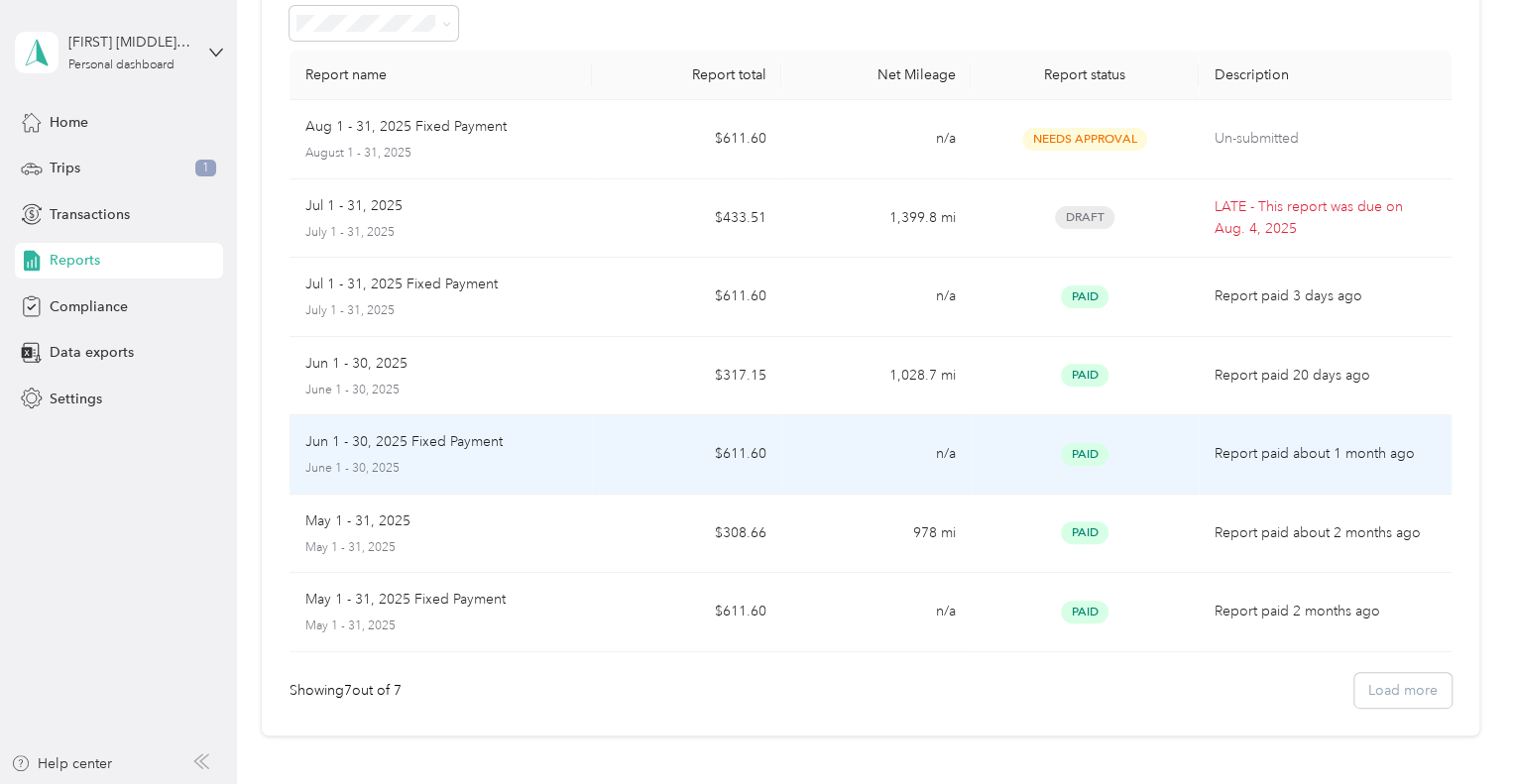 scroll, scrollTop: 0, scrollLeft: 0, axis: both 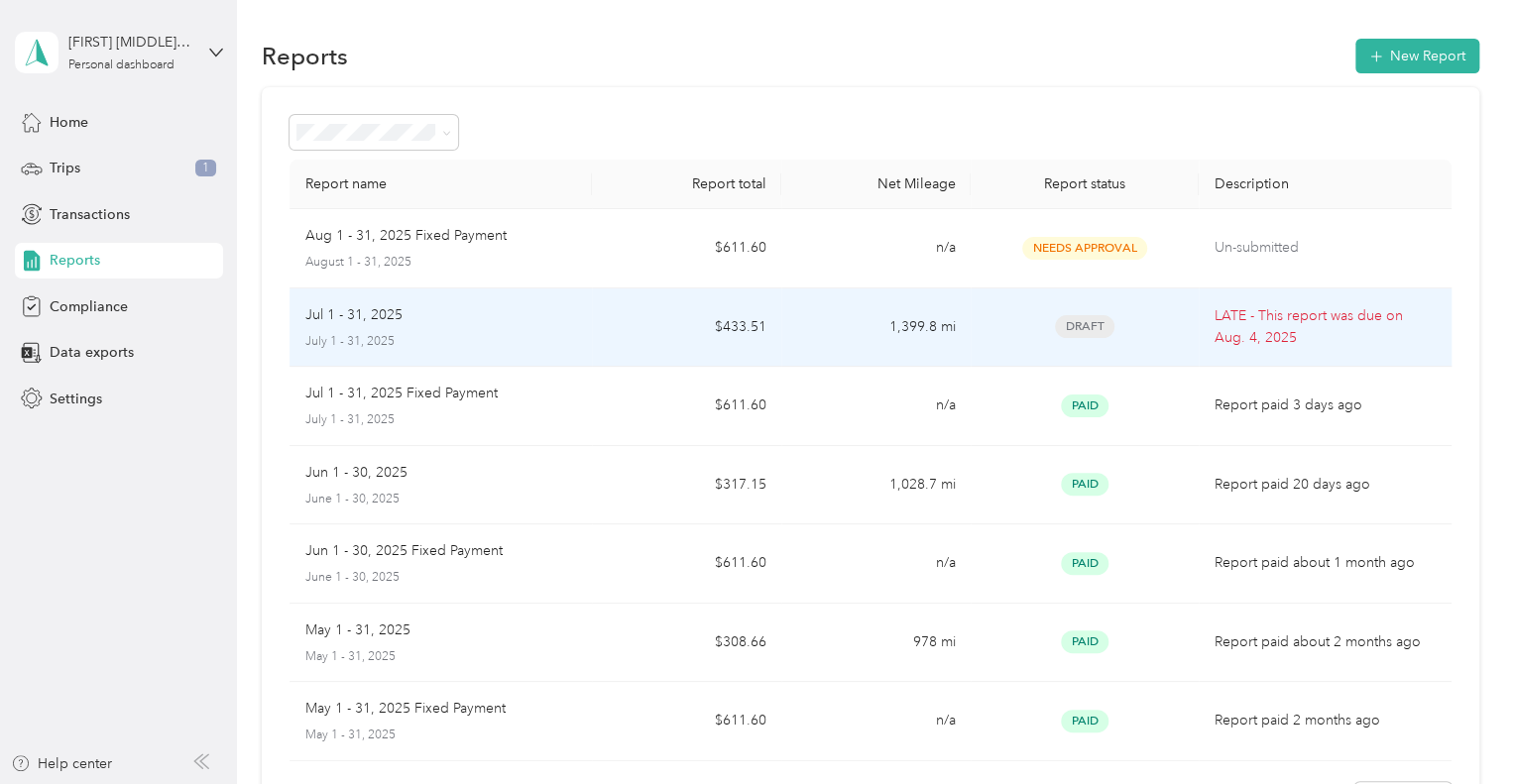 click on "Draft" at bounding box center [1085, 326] 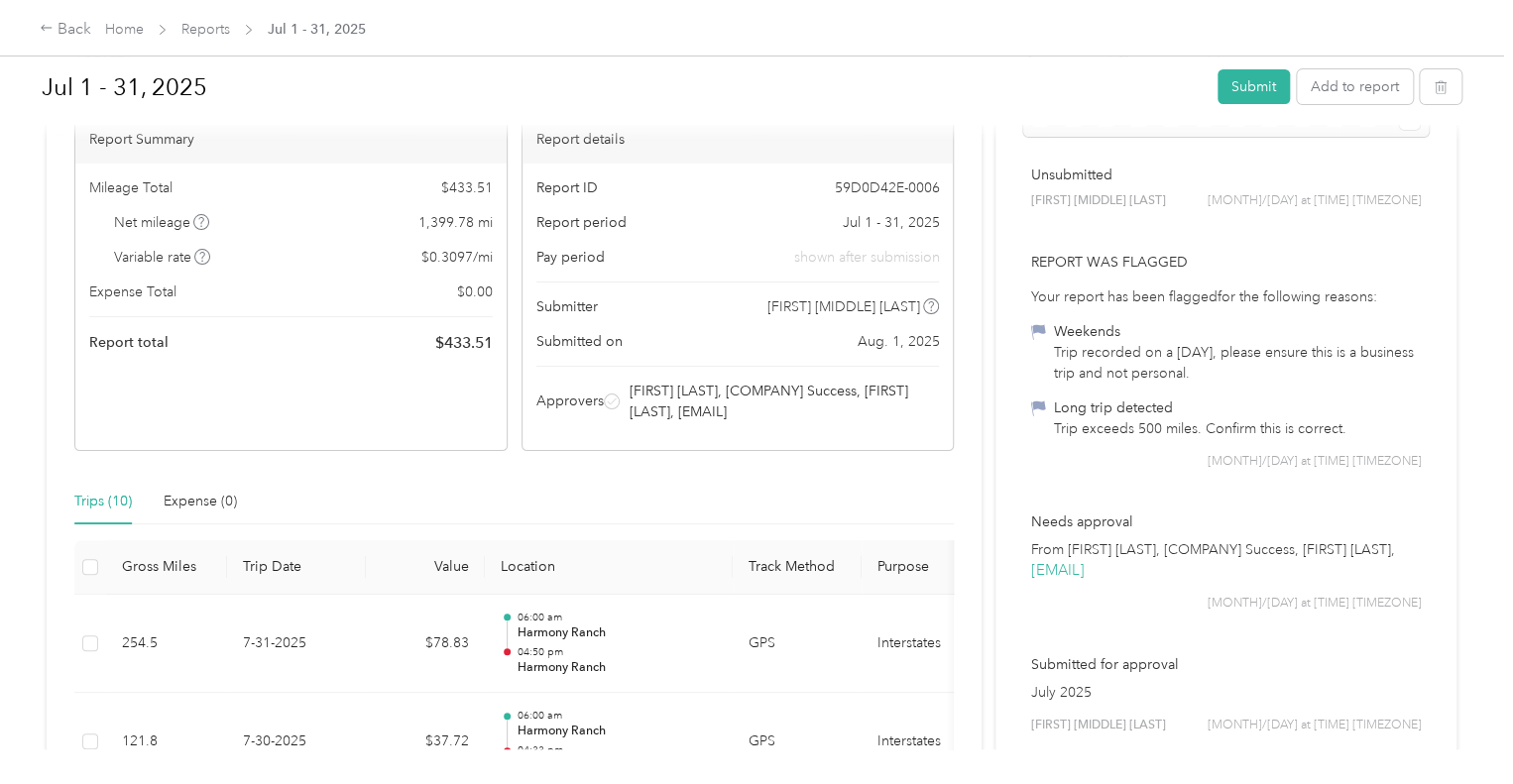 scroll, scrollTop: 0, scrollLeft: 0, axis: both 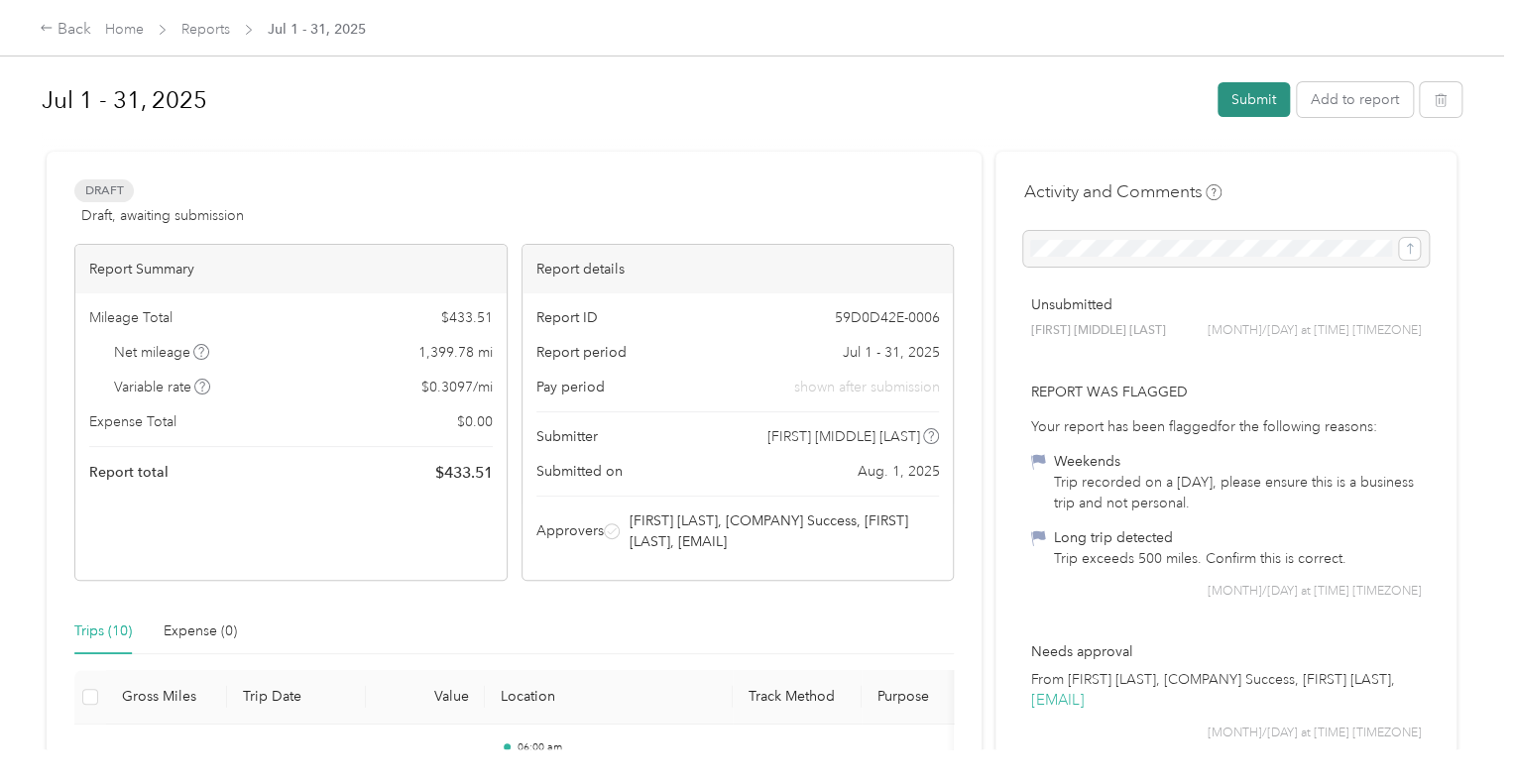 click on "Submit" at bounding box center [1253, 99] 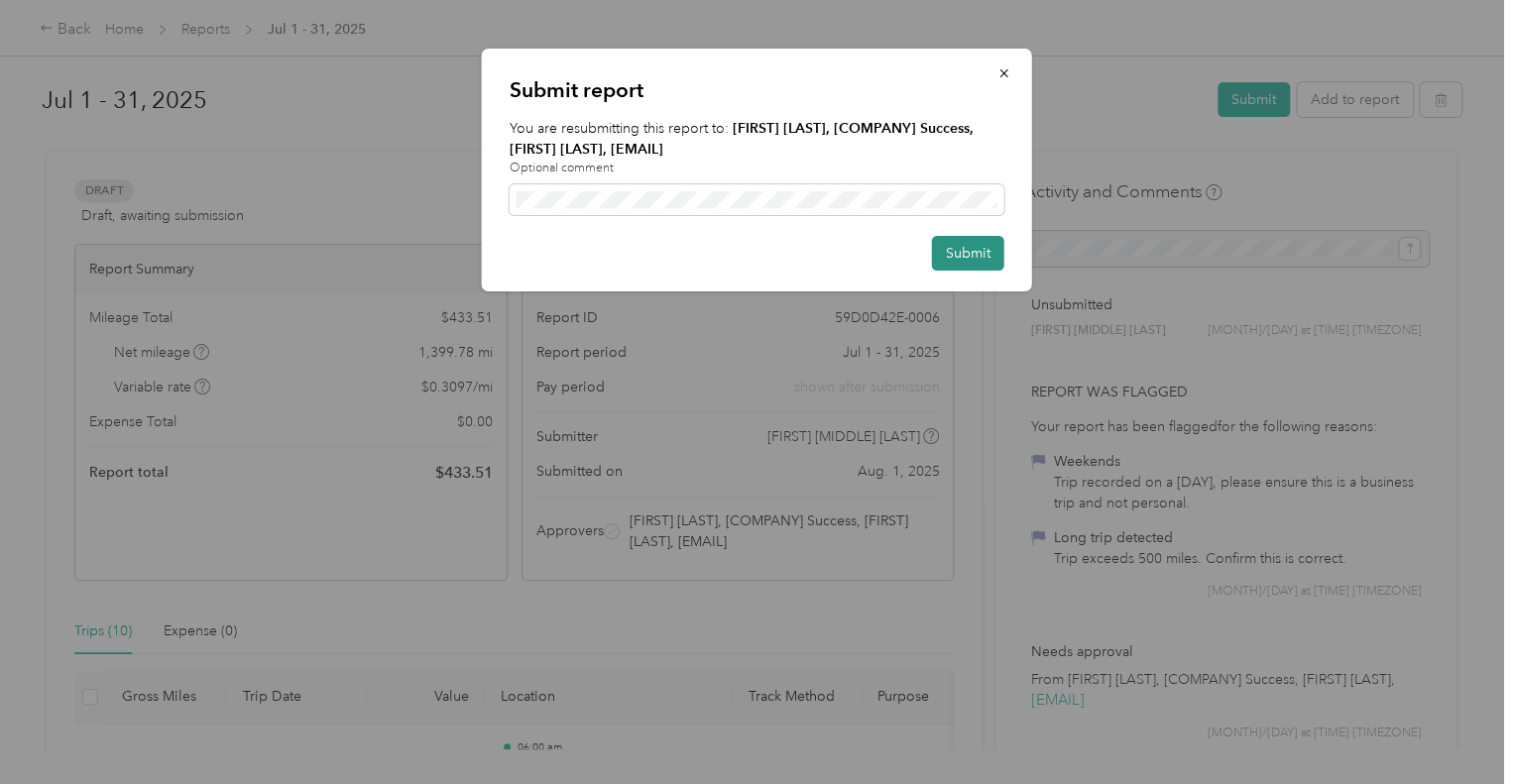 click on "Submit" at bounding box center [968, 253] 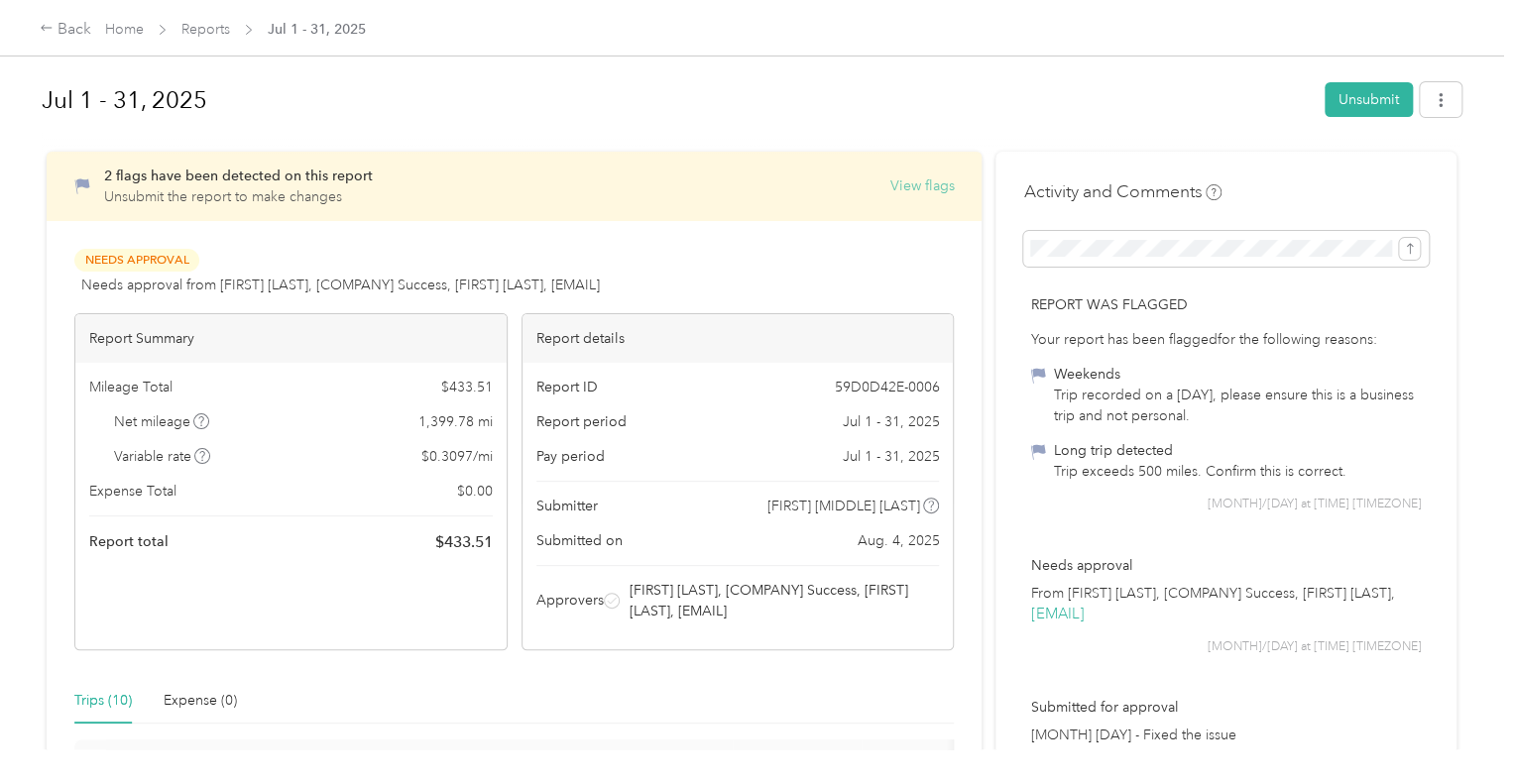 click on "View flags" at bounding box center (921, 185) 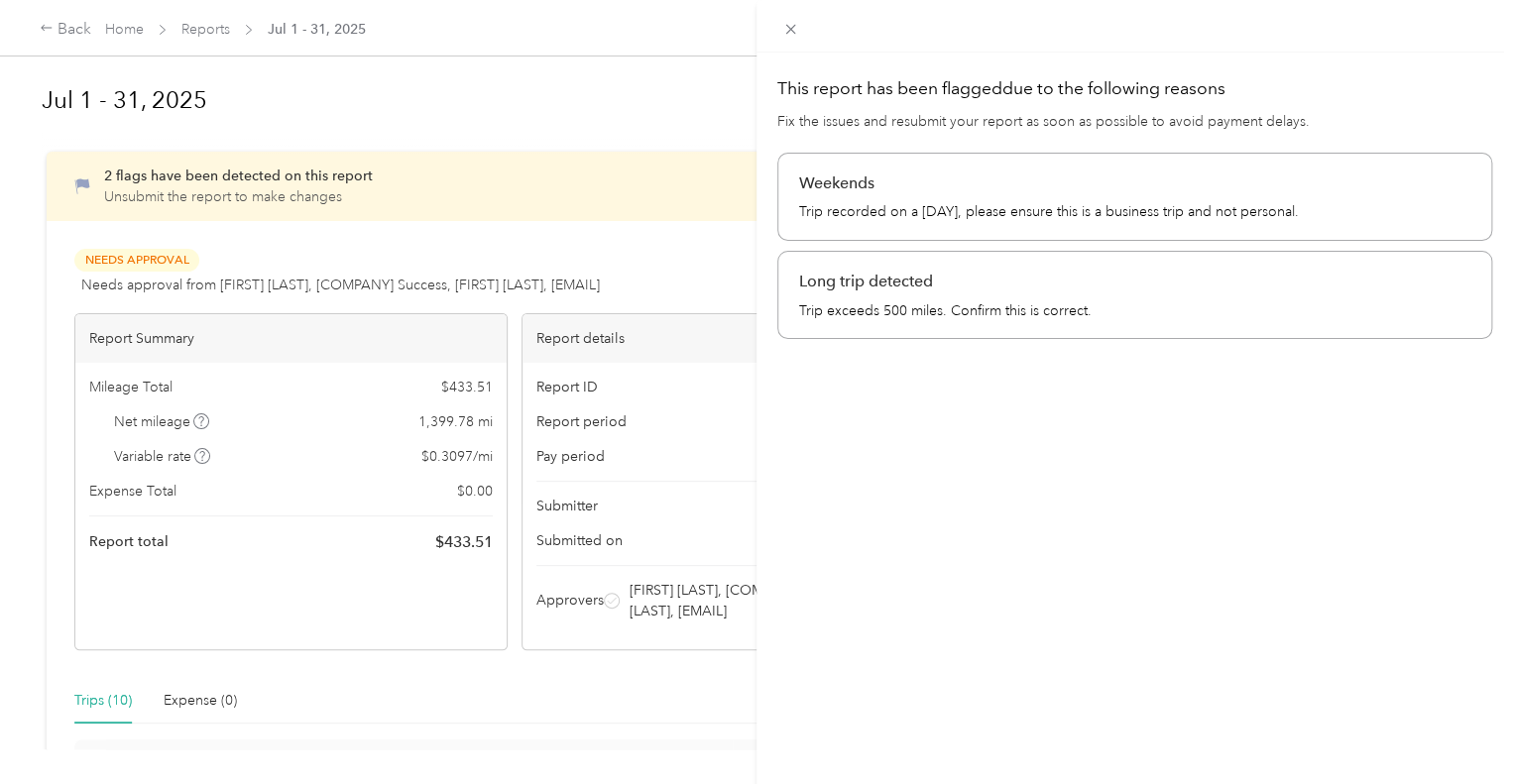 click on "This report has been   flagged  due to the following reasons Fix the issues and resubmit your report as soon as possible to avoid payment delays. Weekends Trip recorded on a Sunday, please ensure this is a business trip and not personal. Long trip detected Trip exceeds 500 miles. Confirm this is correct." at bounding box center (756, 392) 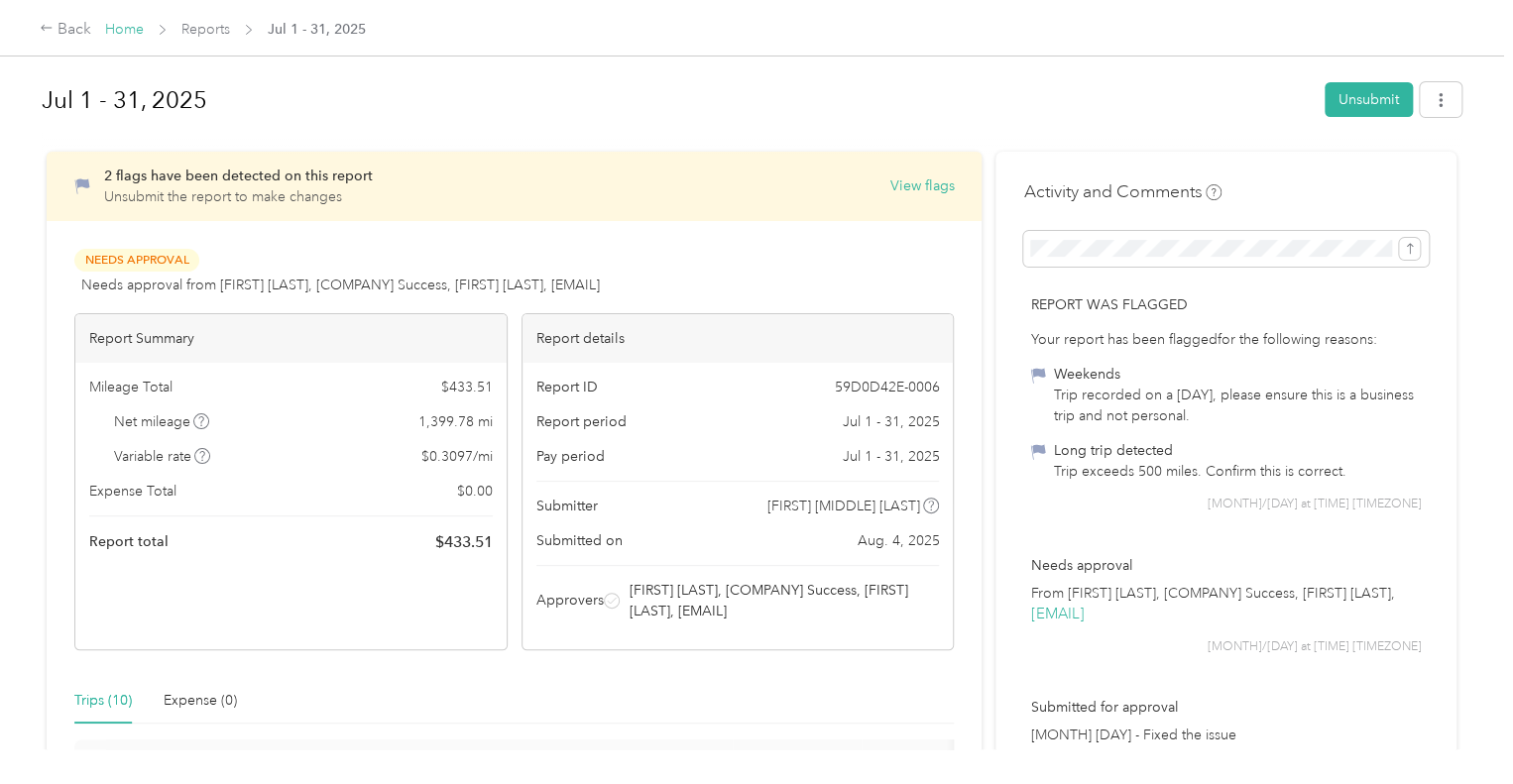 click on "Home" at bounding box center [124, 29] 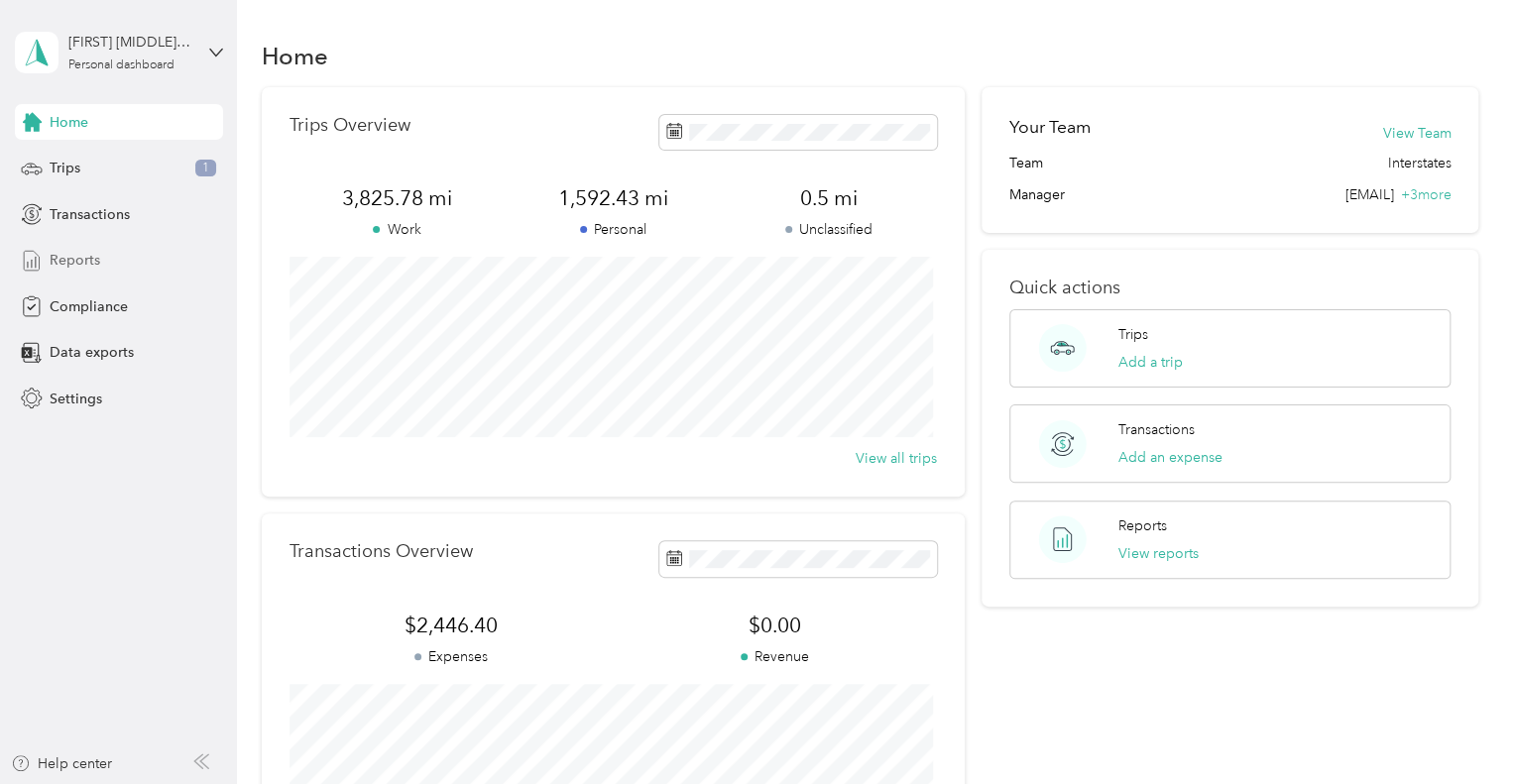 click on "Reports" at bounding box center (74, 260) 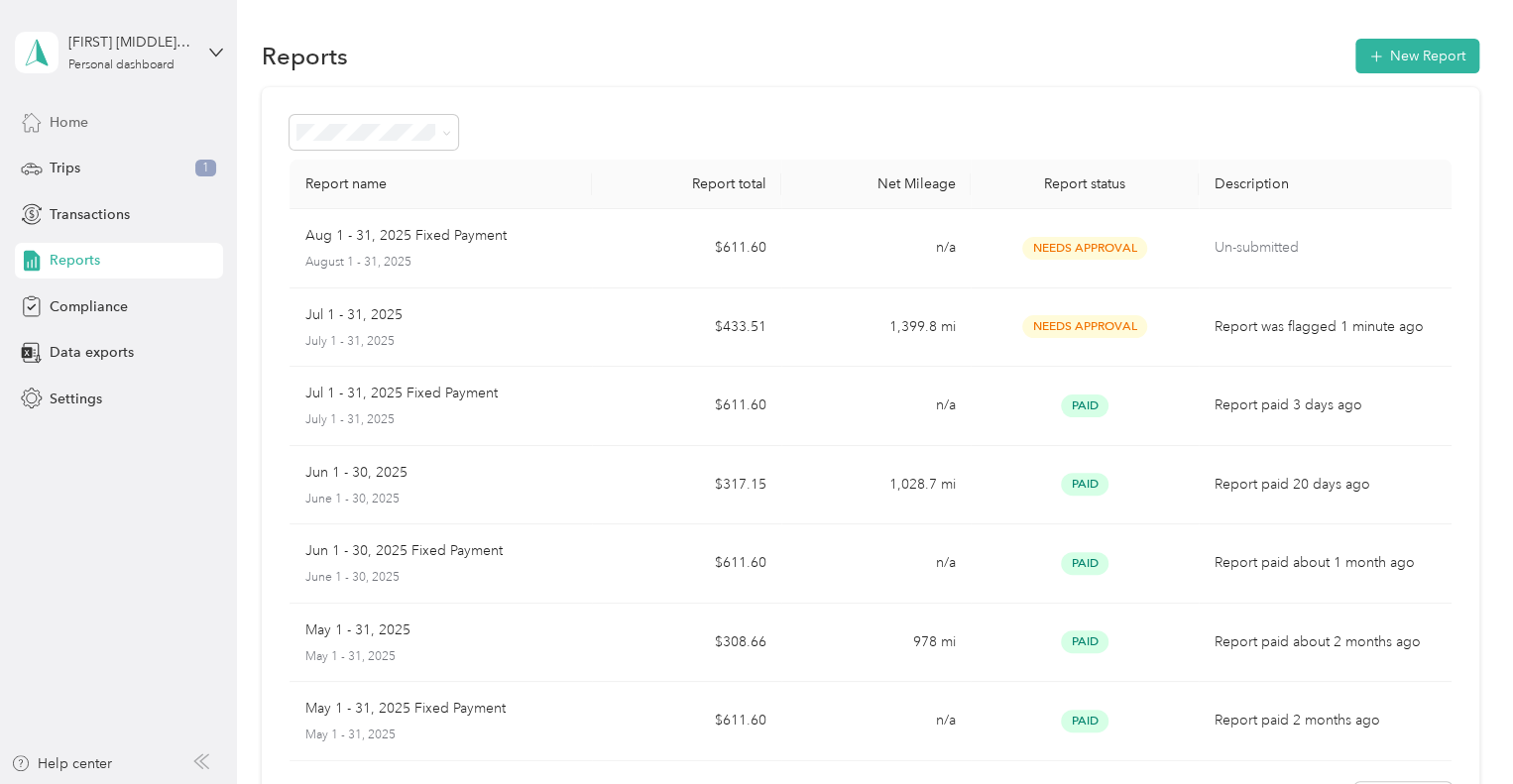 click on "Home" at bounding box center (68, 122) 